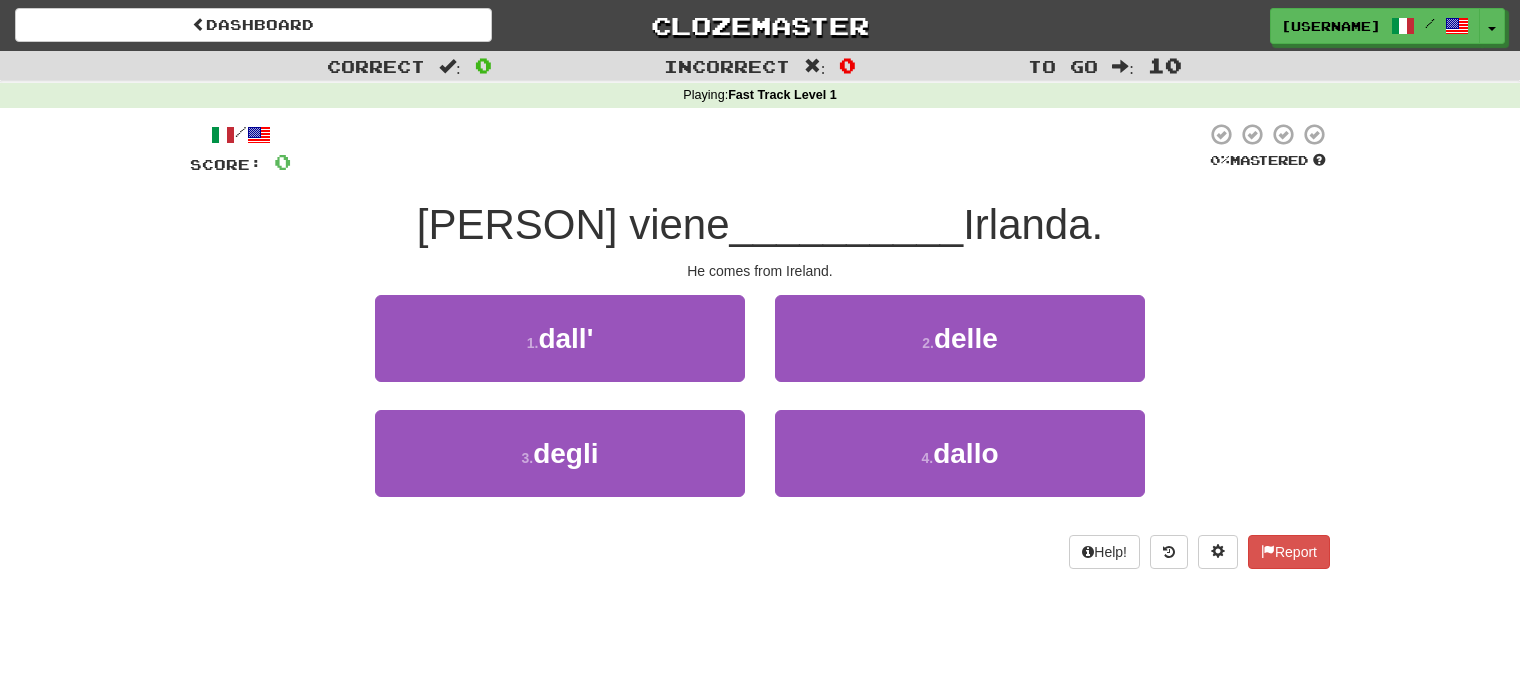scroll, scrollTop: 0, scrollLeft: 0, axis: both 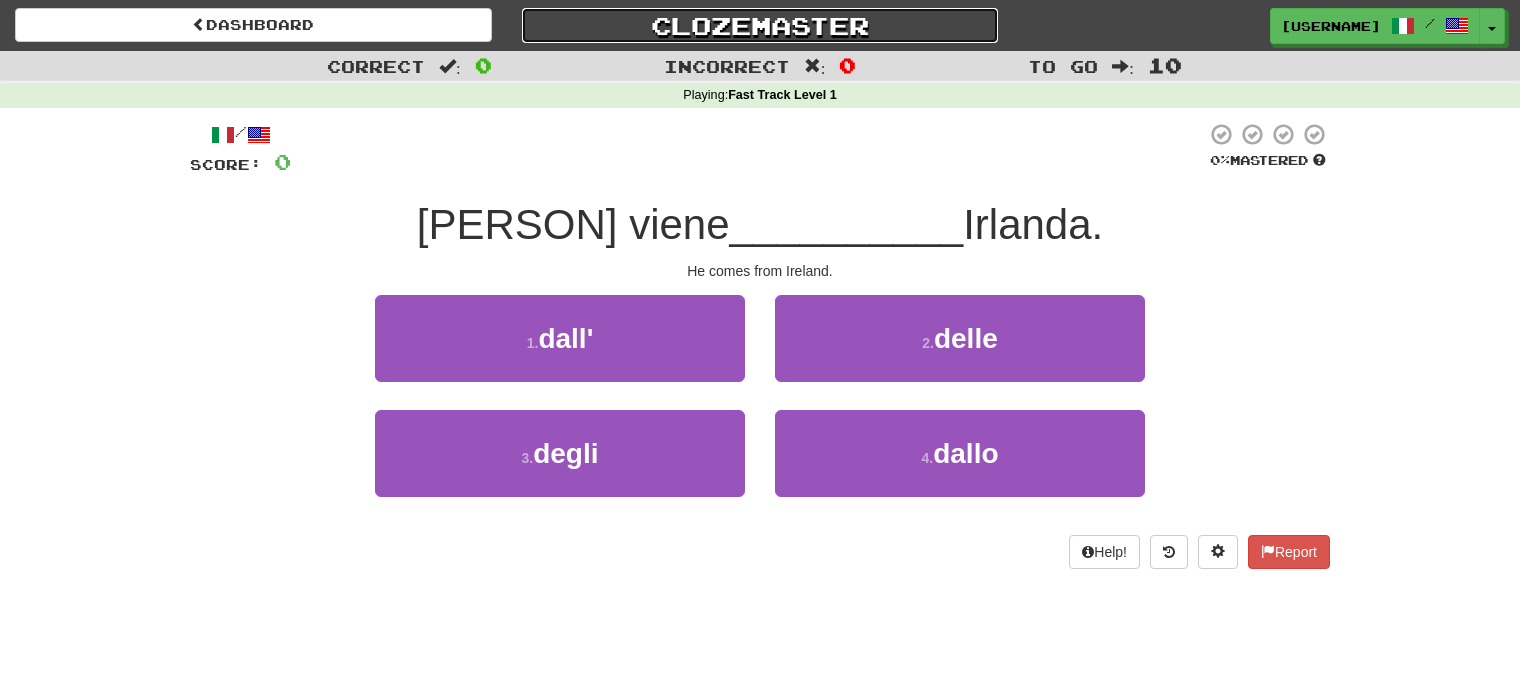 click on "Clozemaster" at bounding box center (760, 25) 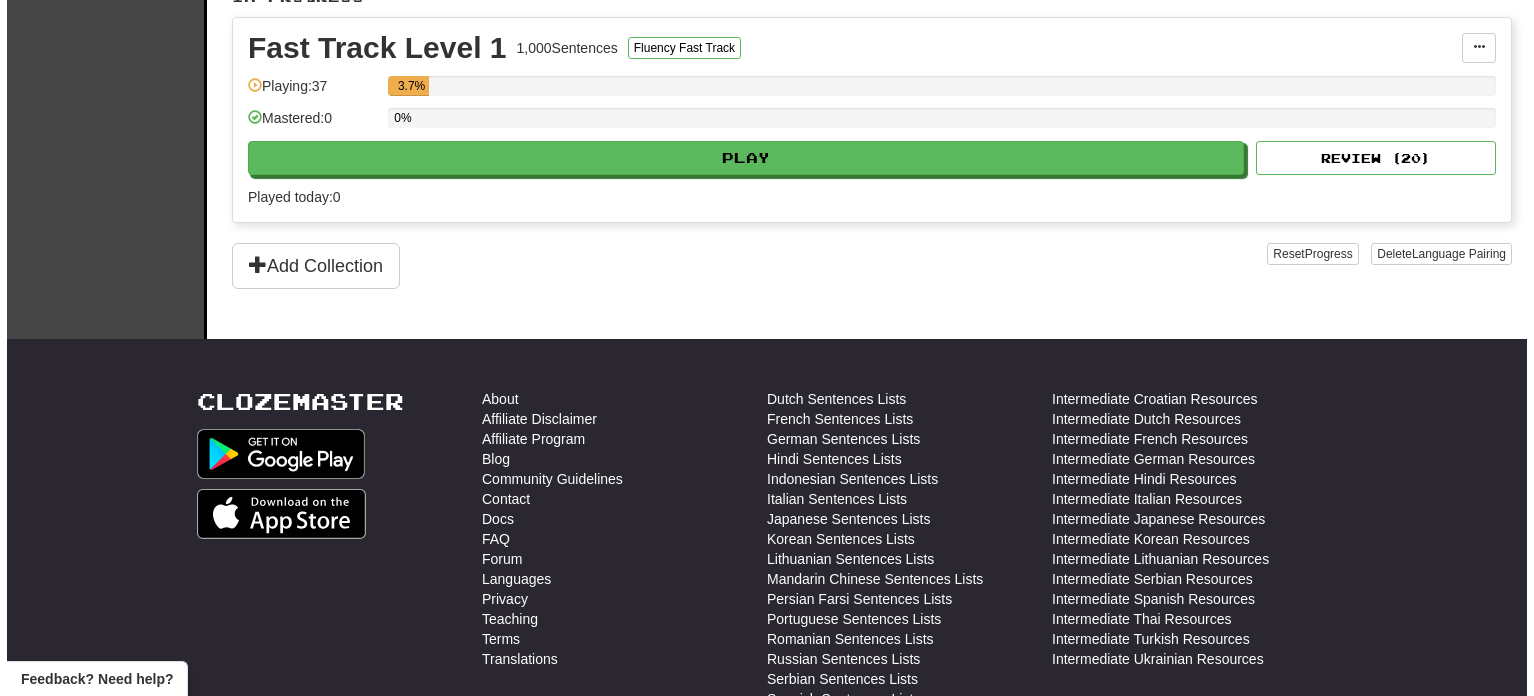 scroll, scrollTop: 0, scrollLeft: 0, axis: both 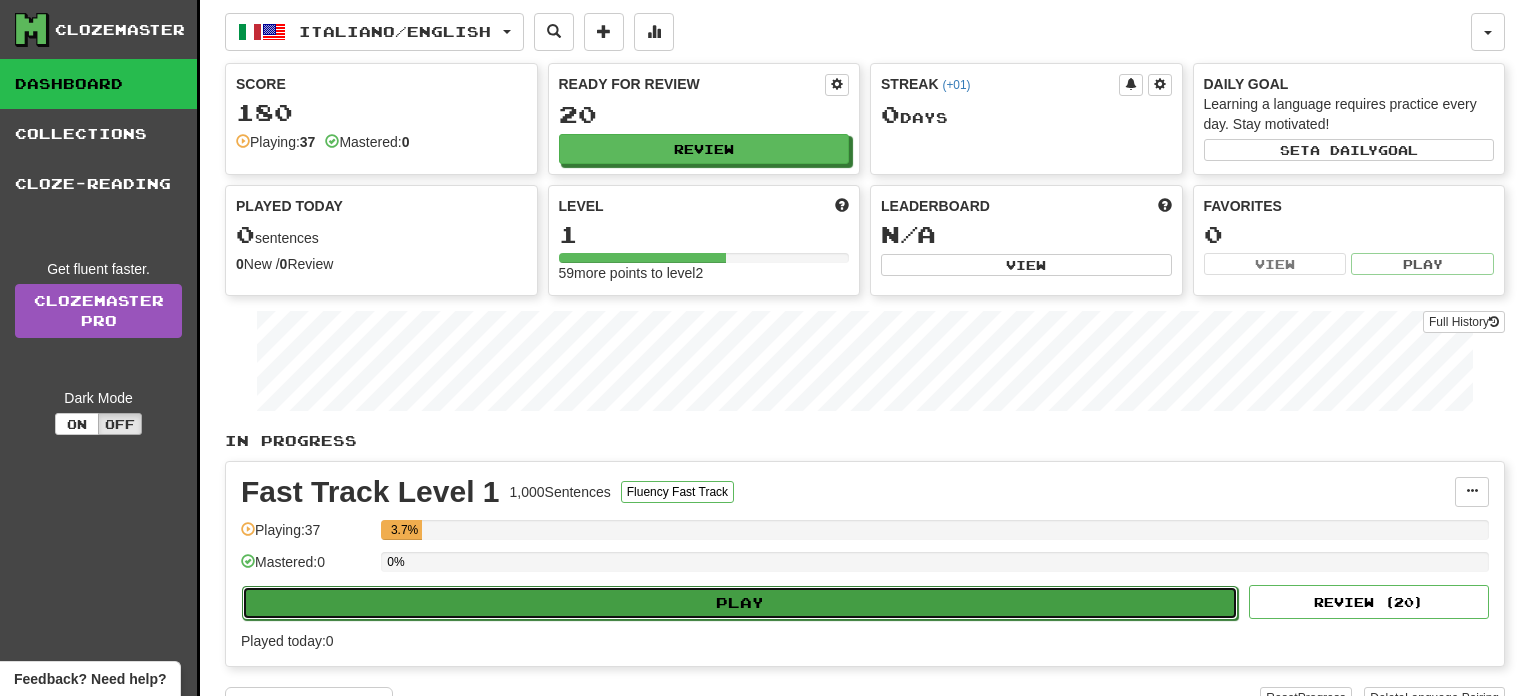 click on "Play" at bounding box center [740, 603] 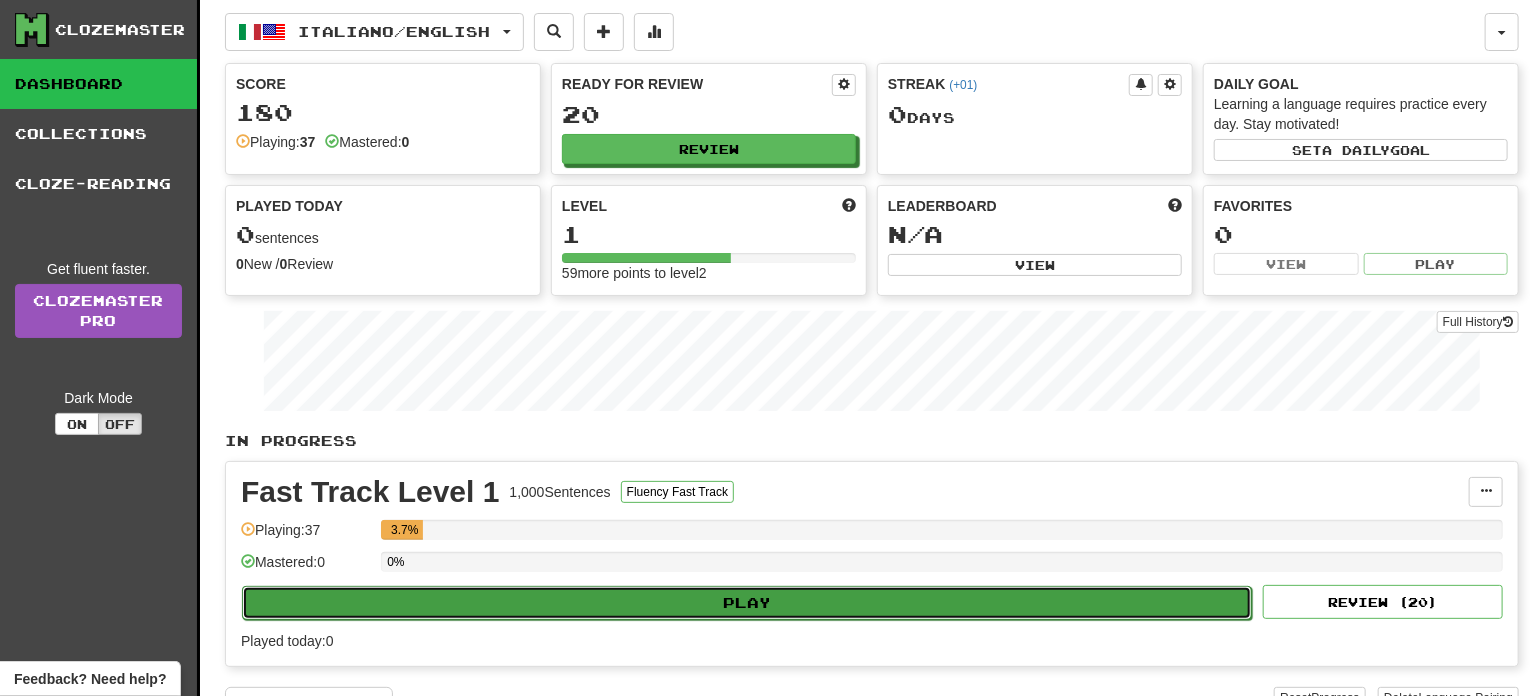 select on "**" 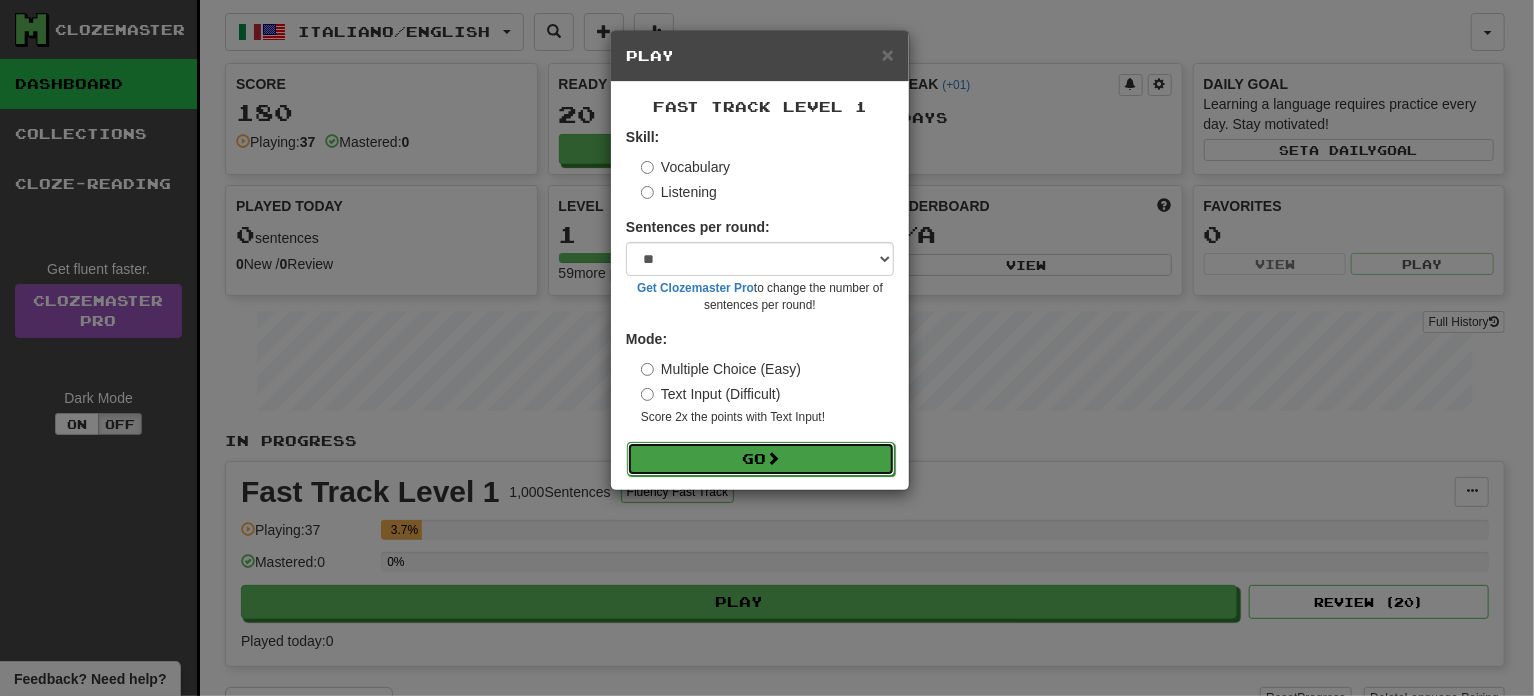click on "Go" at bounding box center [761, 459] 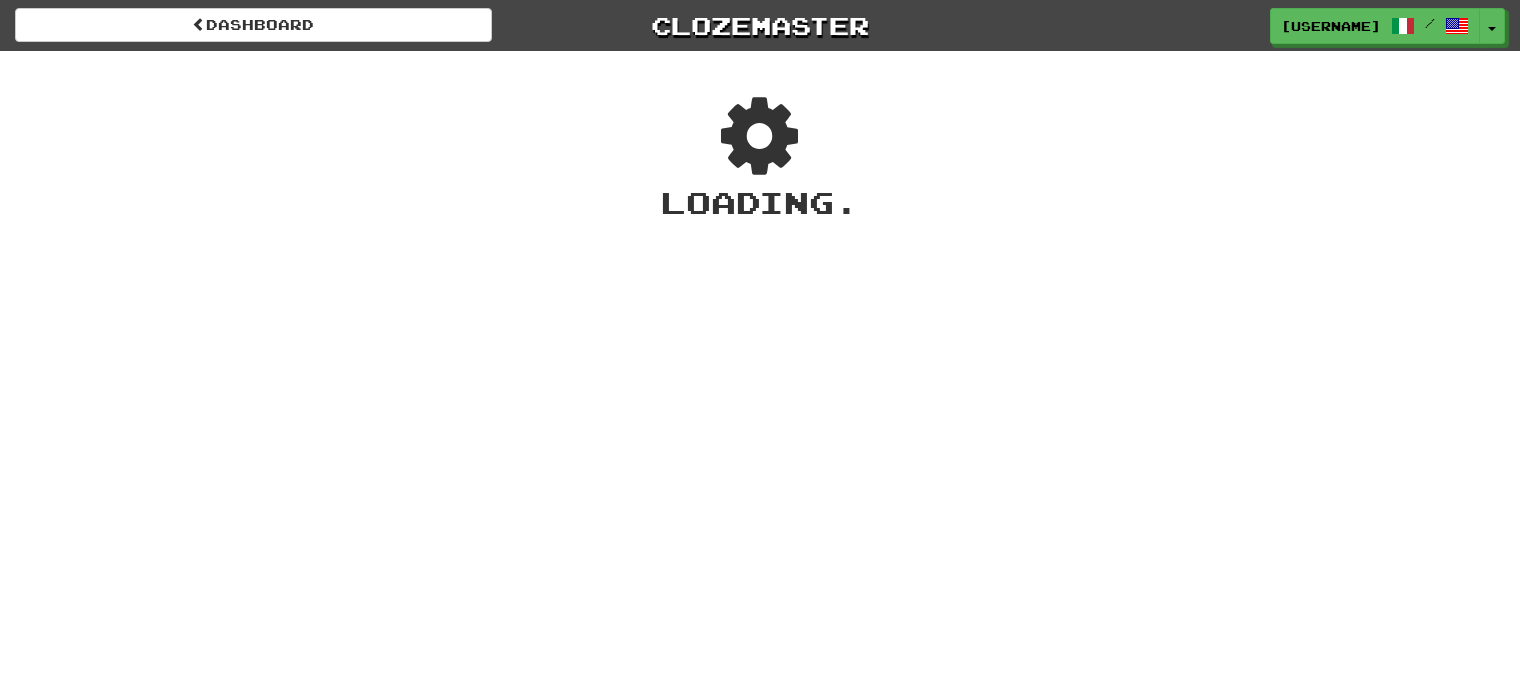 scroll, scrollTop: 0, scrollLeft: 0, axis: both 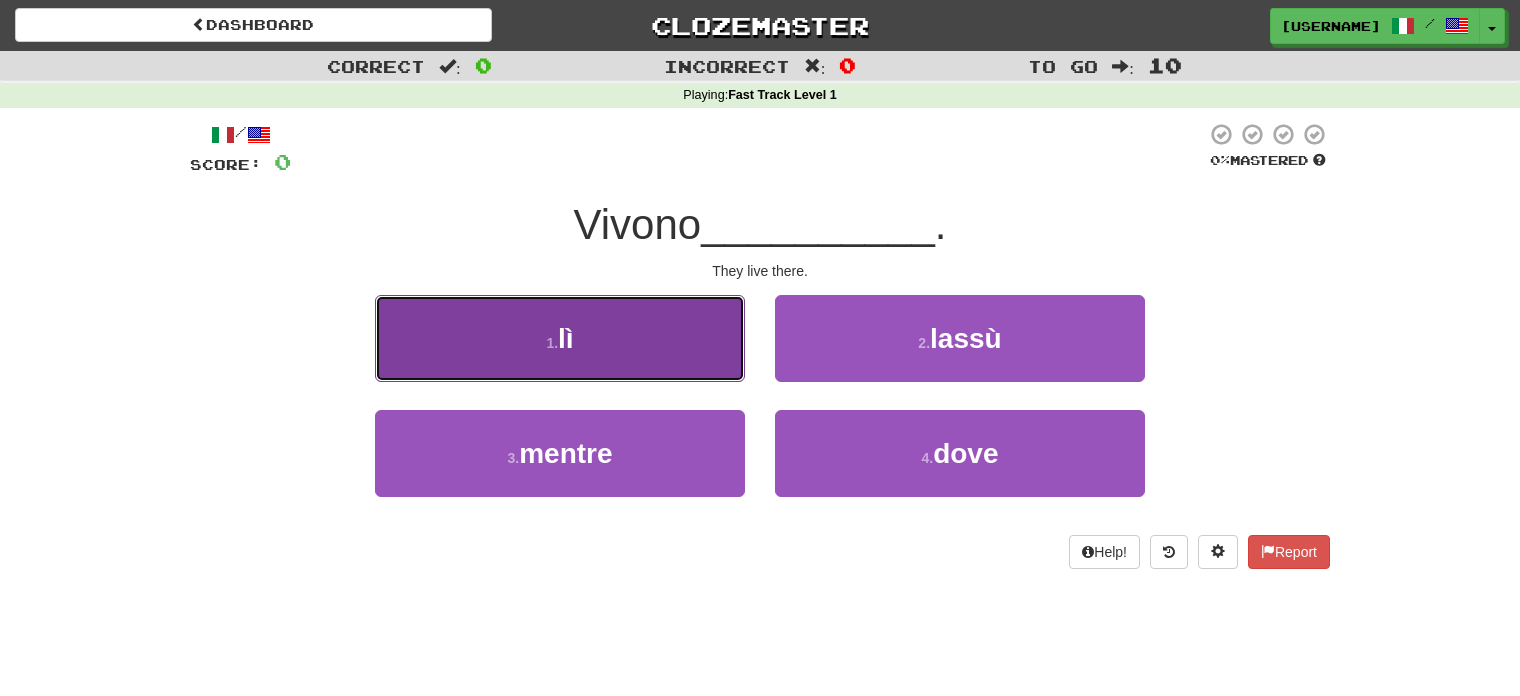 click on "1 .  lì" at bounding box center (560, 338) 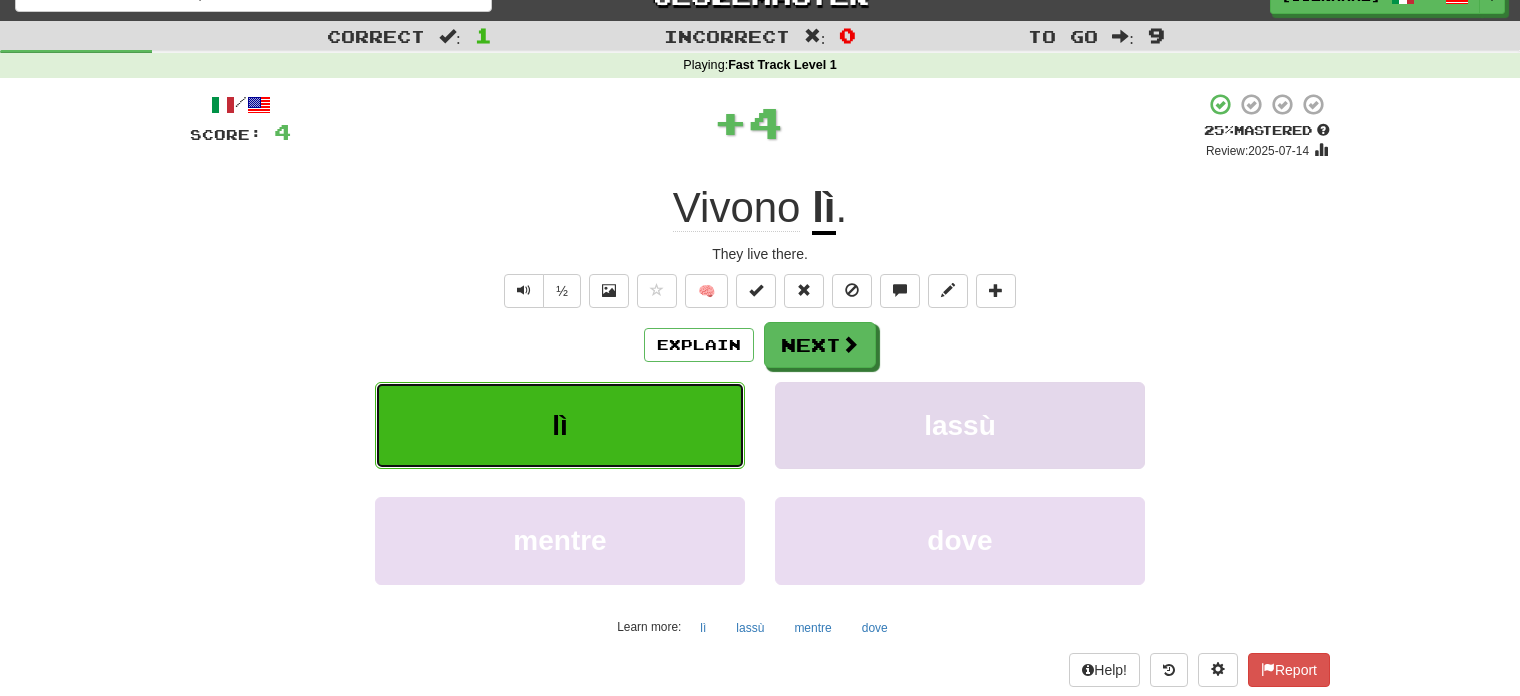 scroll, scrollTop: 32, scrollLeft: 0, axis: vertical 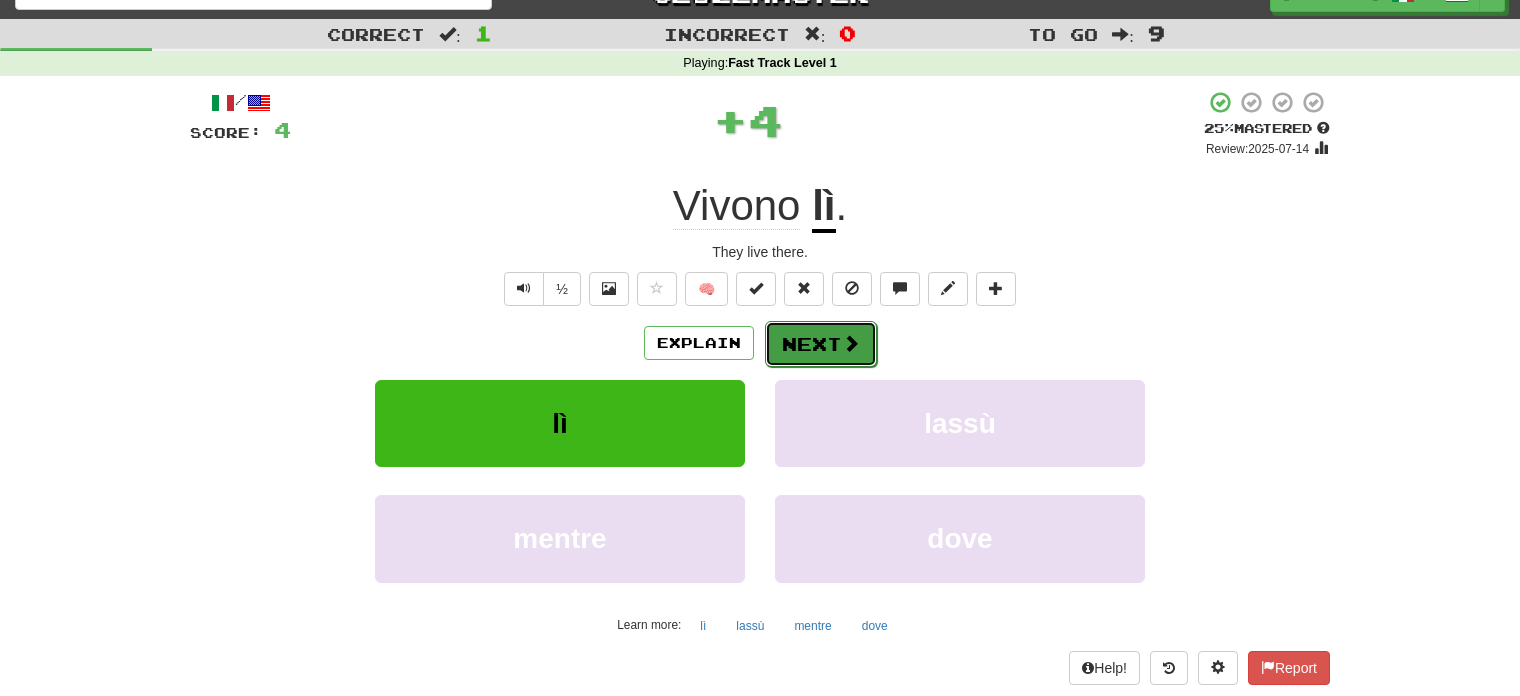 click on "Next" at bounding box center [821, 344] 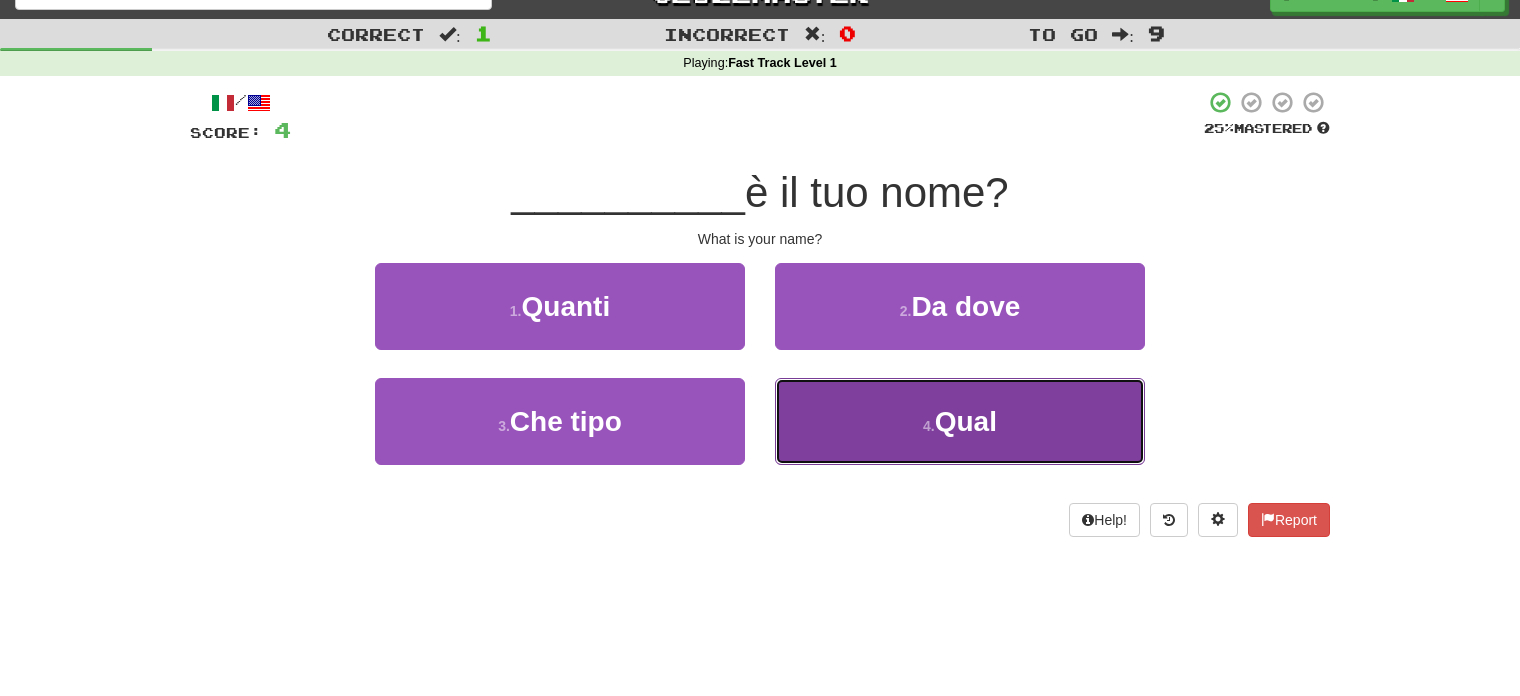 click on "4 .  Qual" at bounding box center [960, 421] 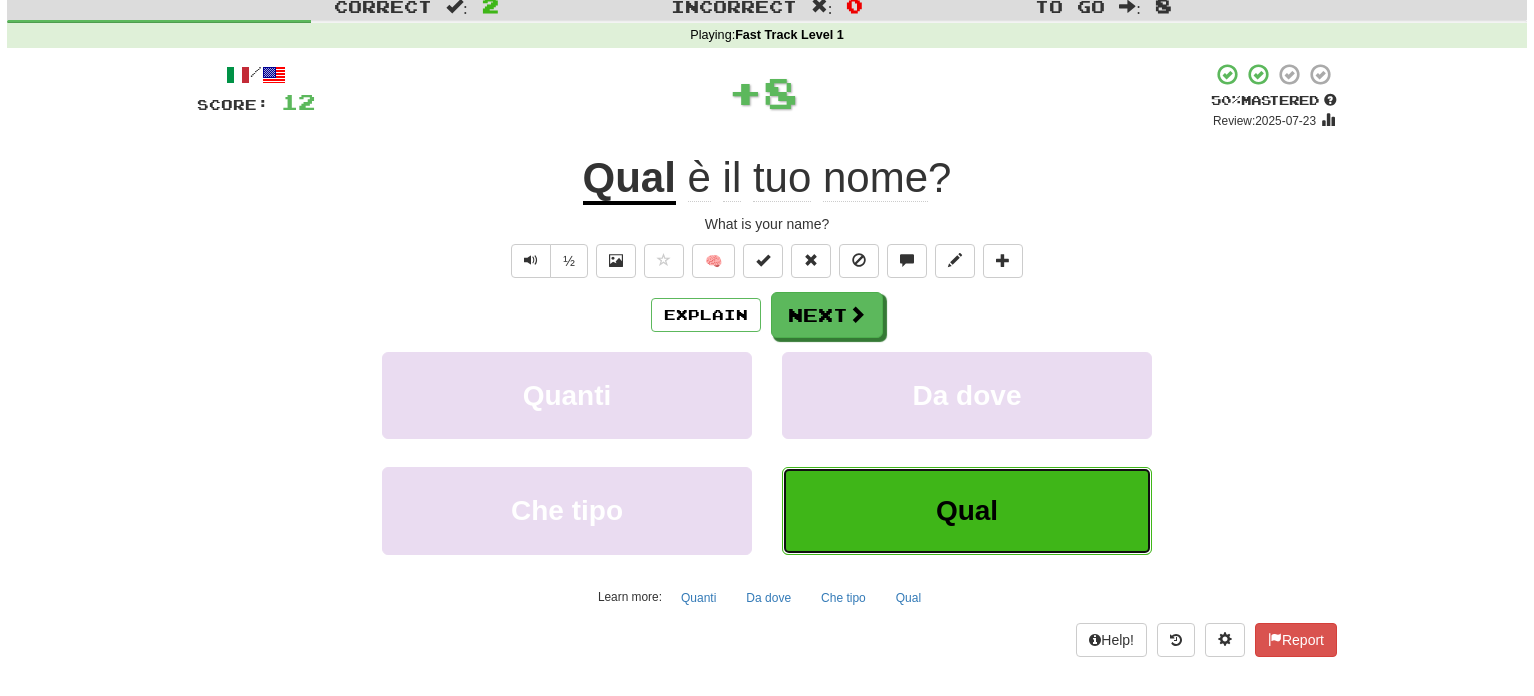 scroll, scrollTop: 60, scrollLeft: 0, axis: vertical 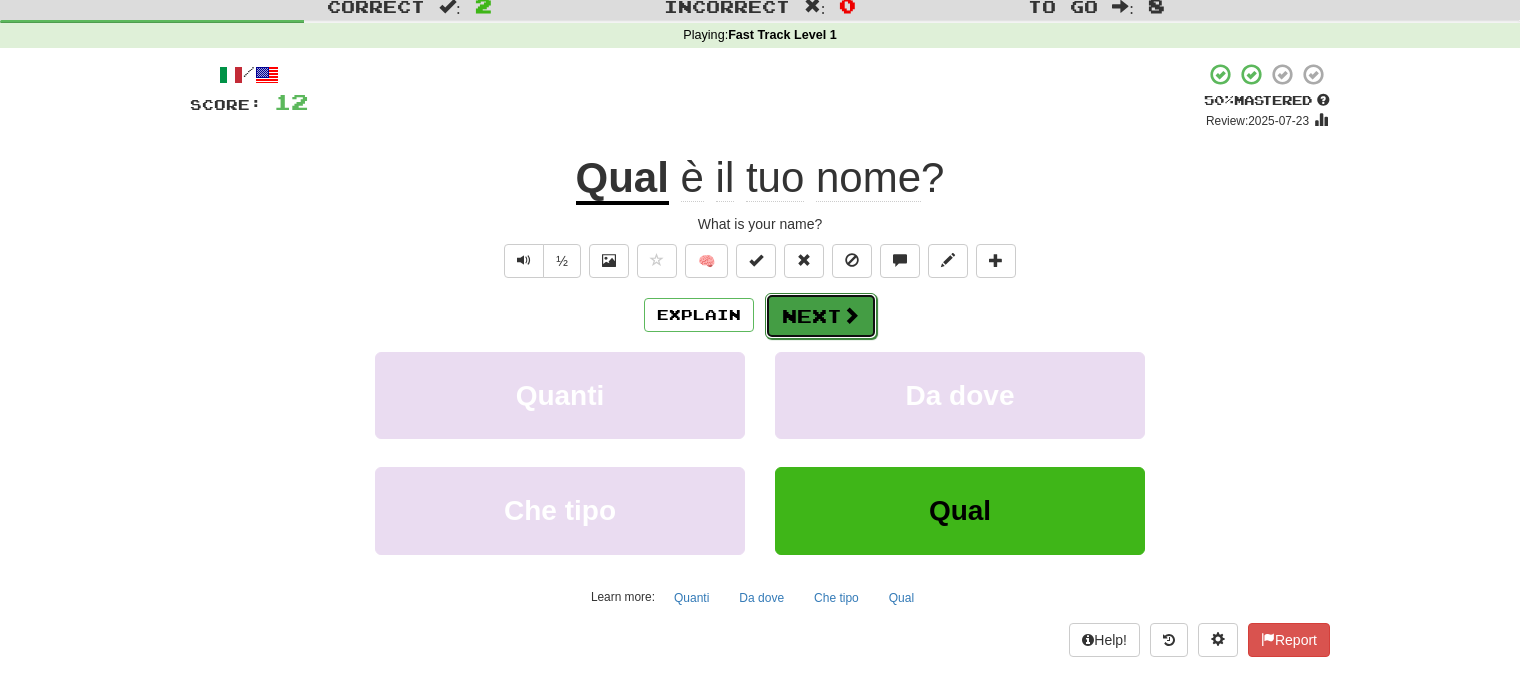 click on "Next" at bounding box center (821, 316) 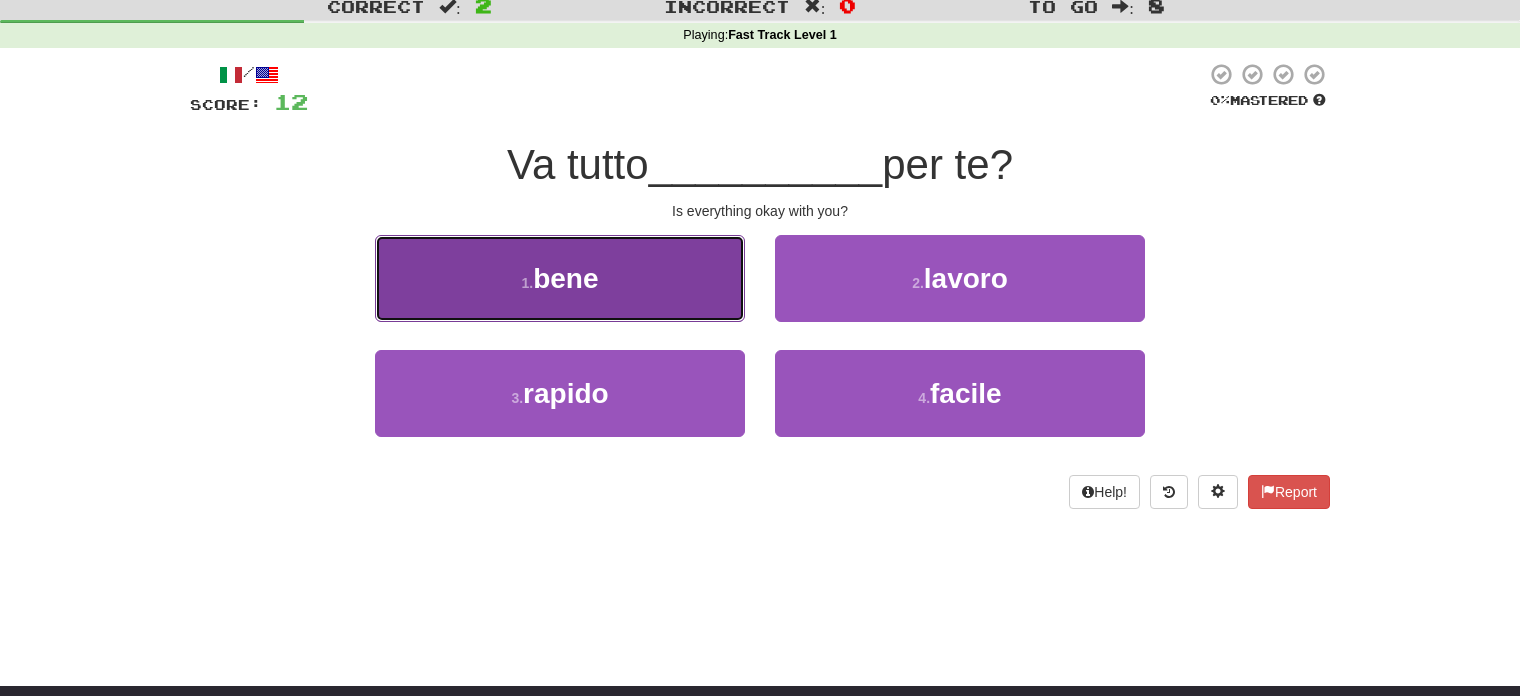 click on "1 .  bene" at bounding box center [560, 278] 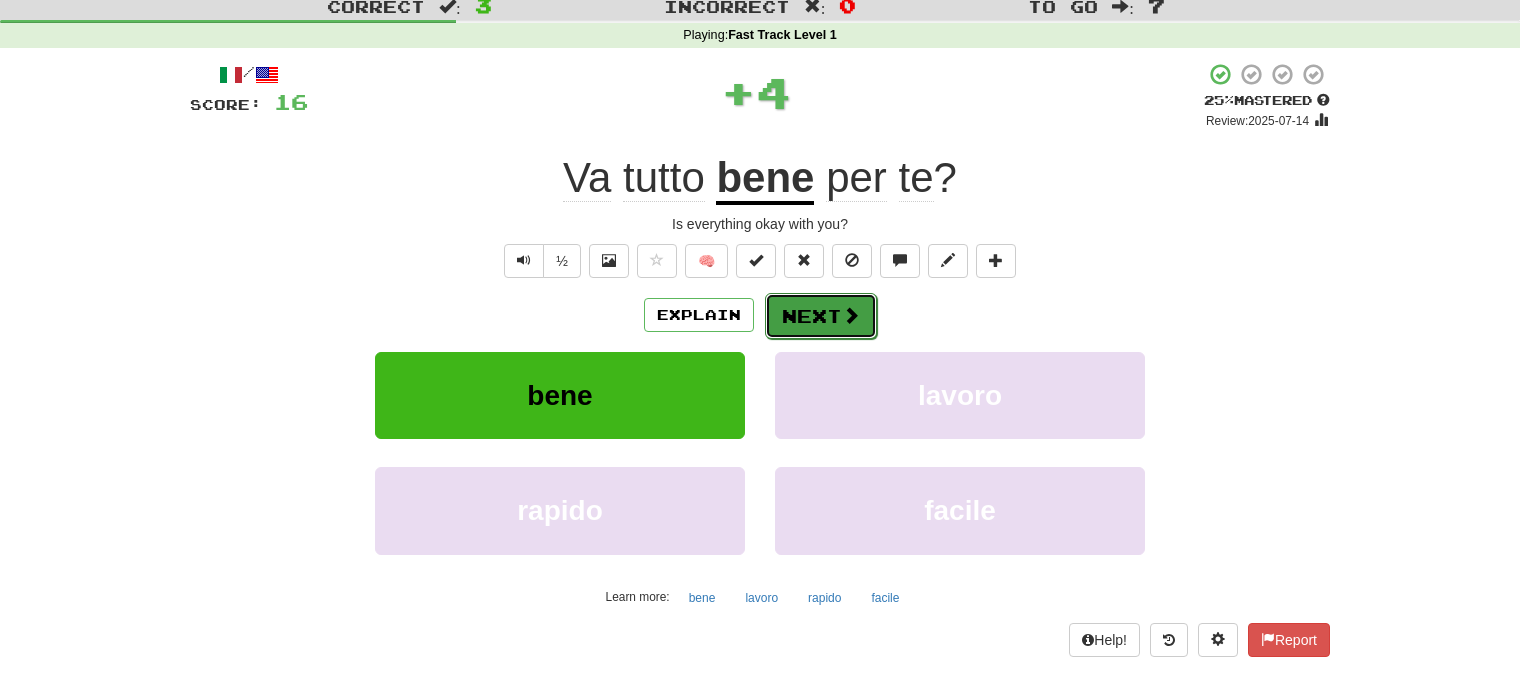 click on "Next" at bounding box center [821, 316] 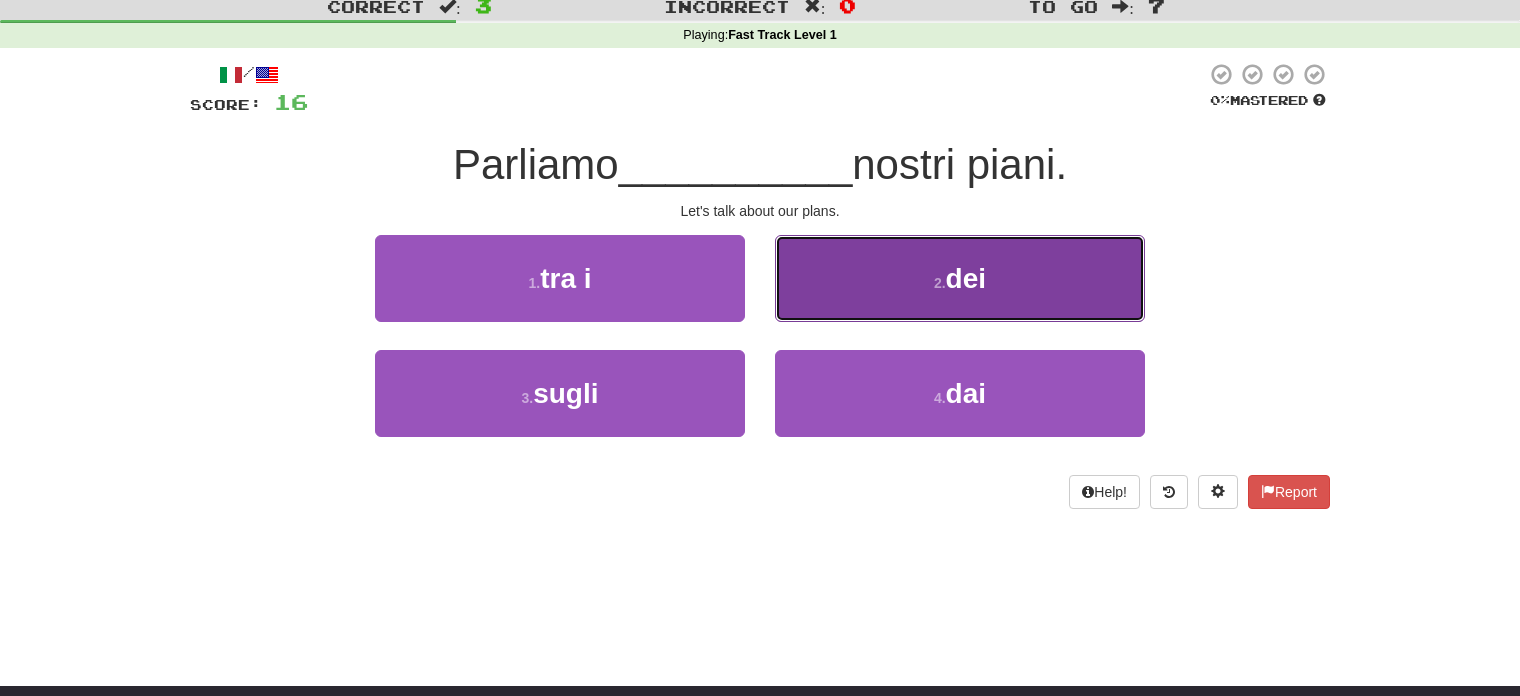 click on "2 .  dei" at bounding box center (960, 278) 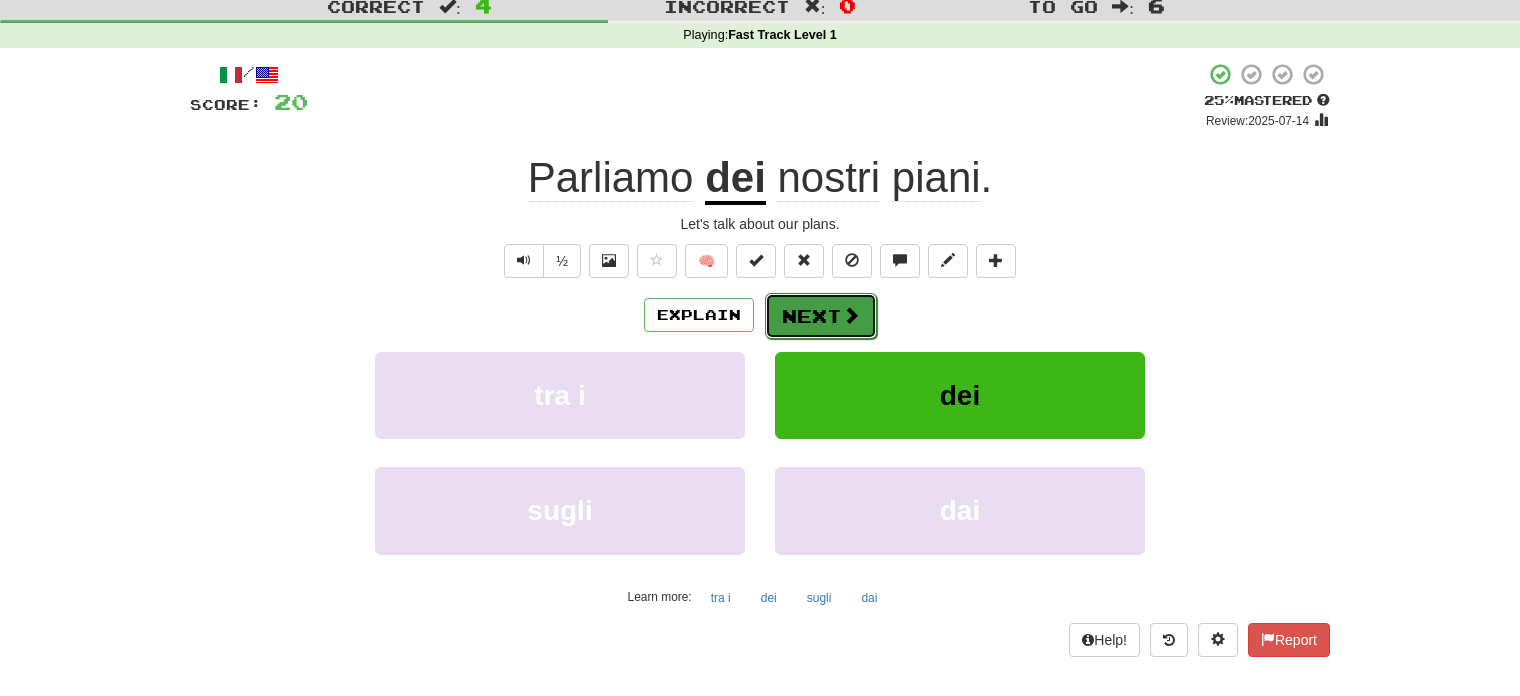click on "Next" at bounding box center [821, 316] 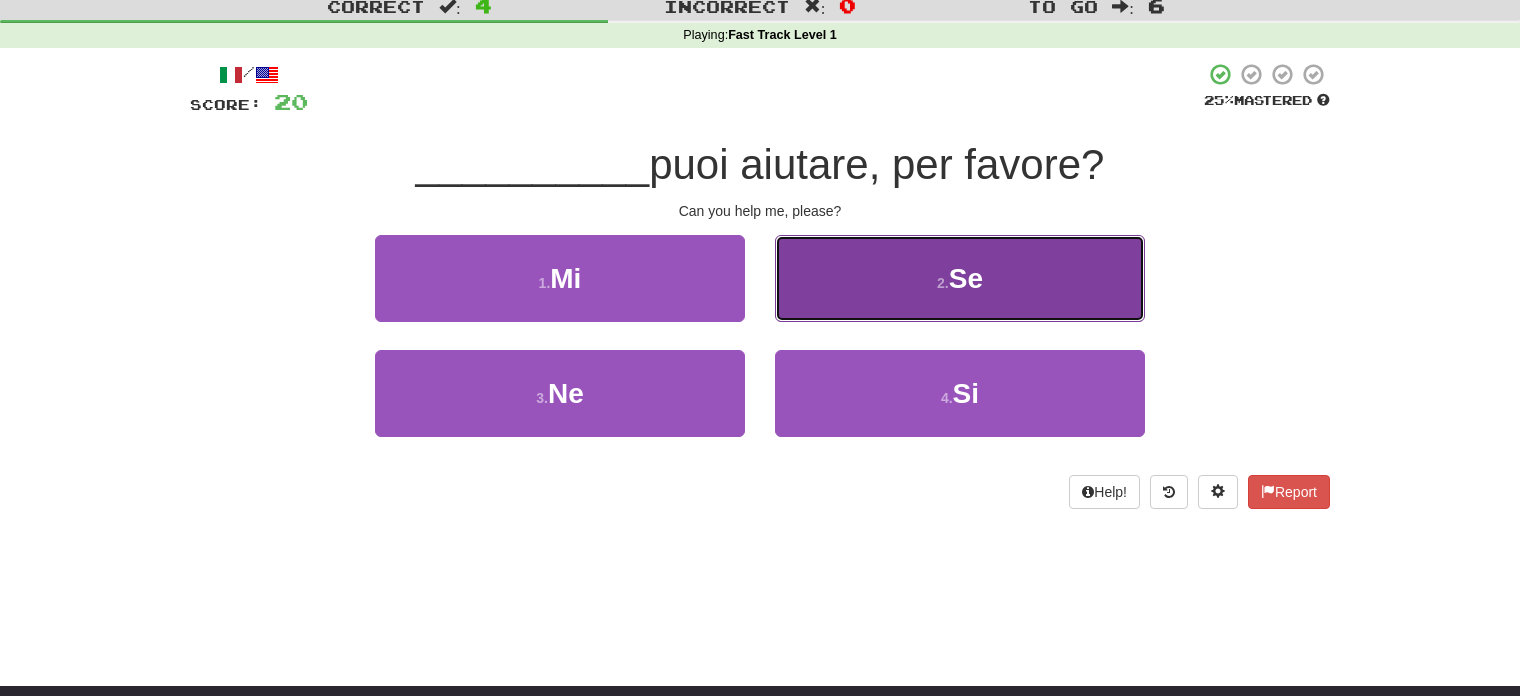 click on "2 .  Se" at bounding box center (960, 278) 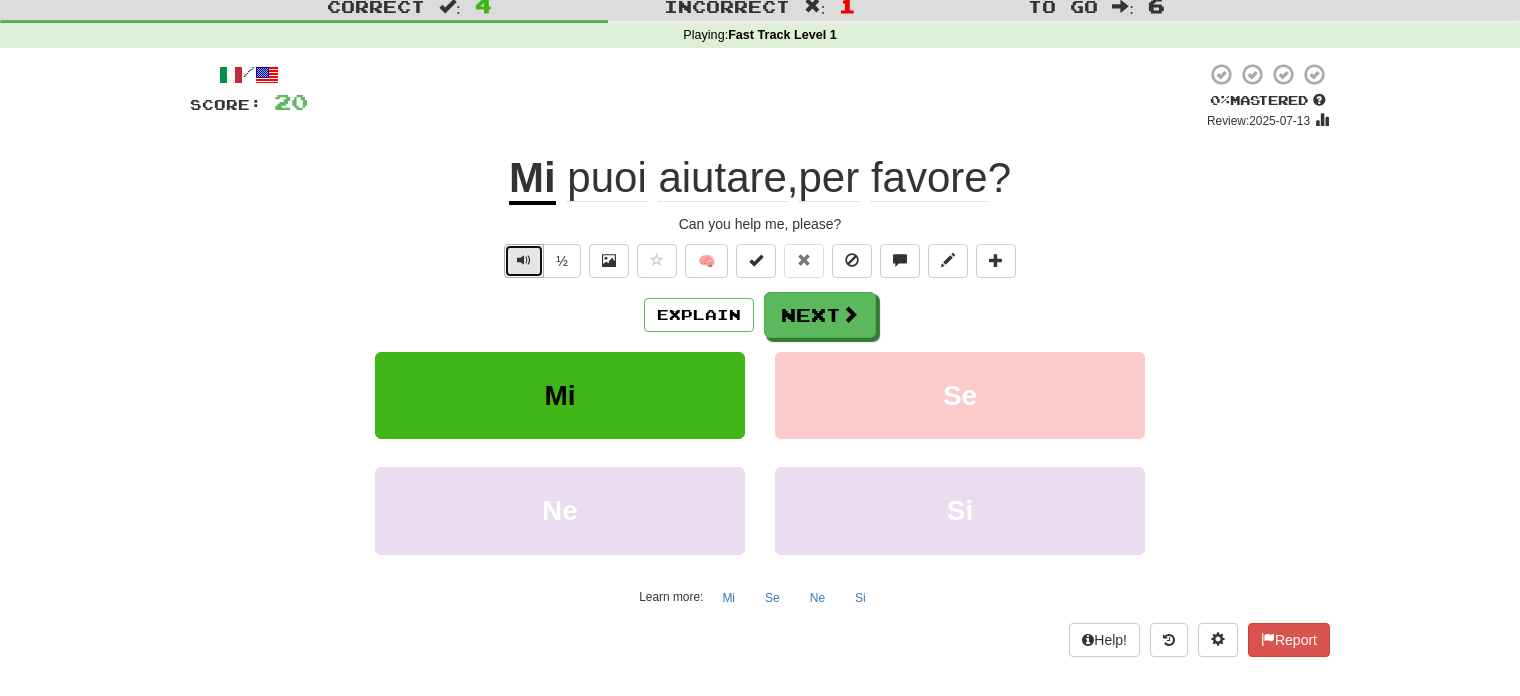 click at bounding box center [524, 260] 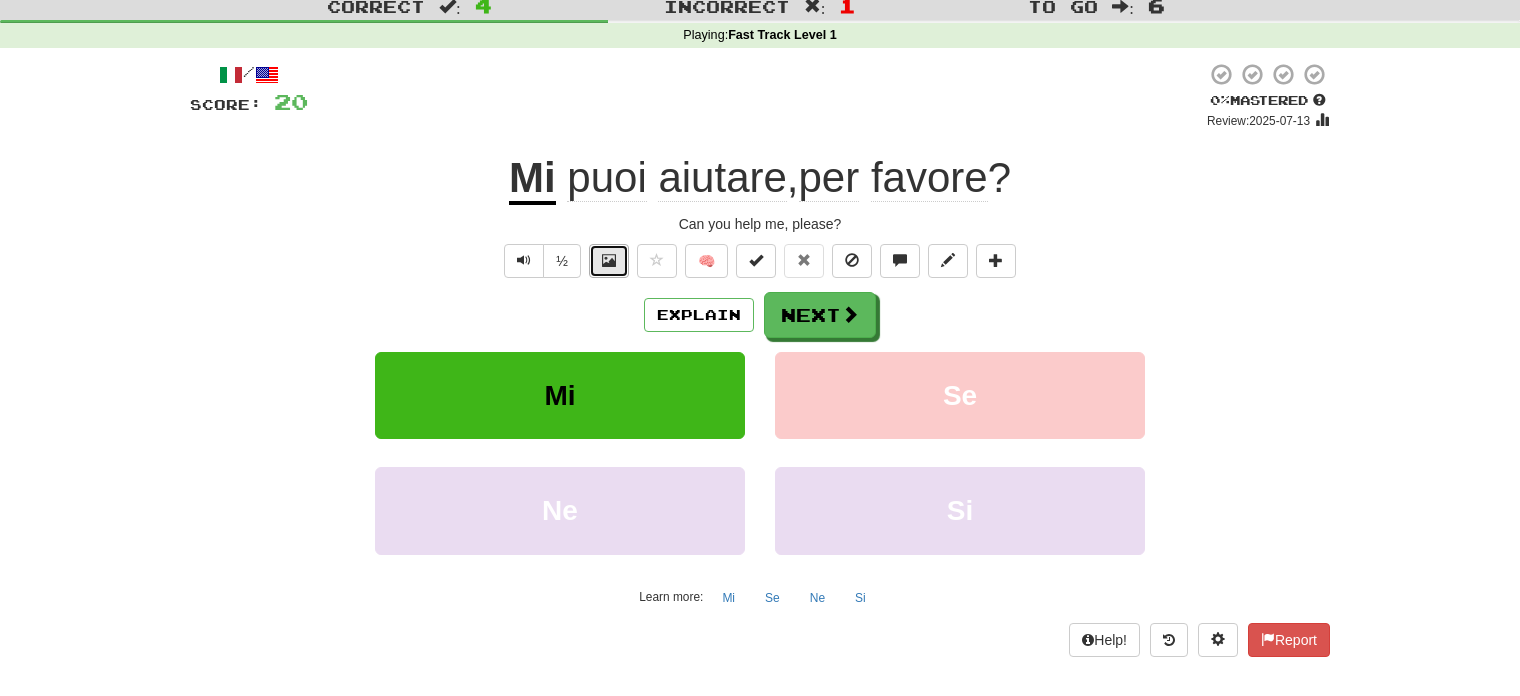 click at bounding box center [609, 261] 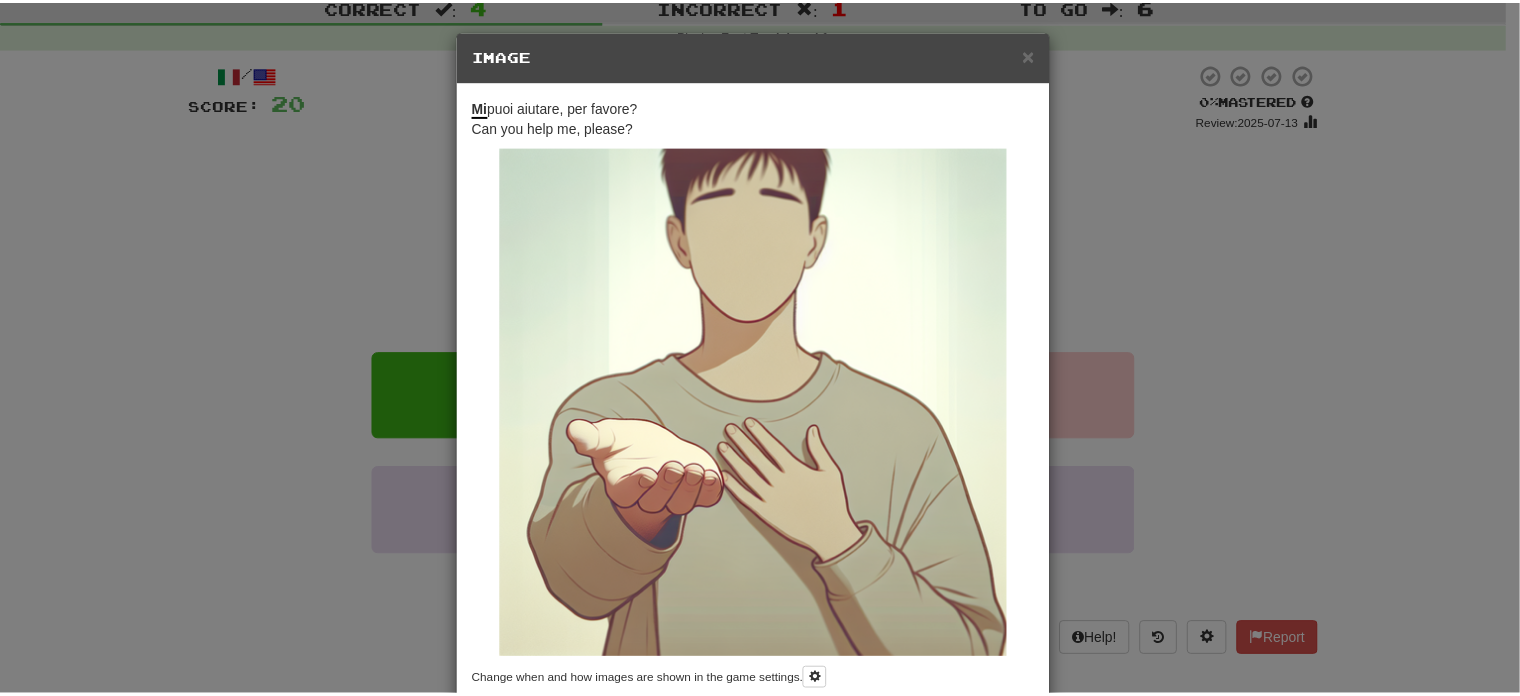 scroll, scrollTop: 44, scrollLeft: 0, axis: vertical 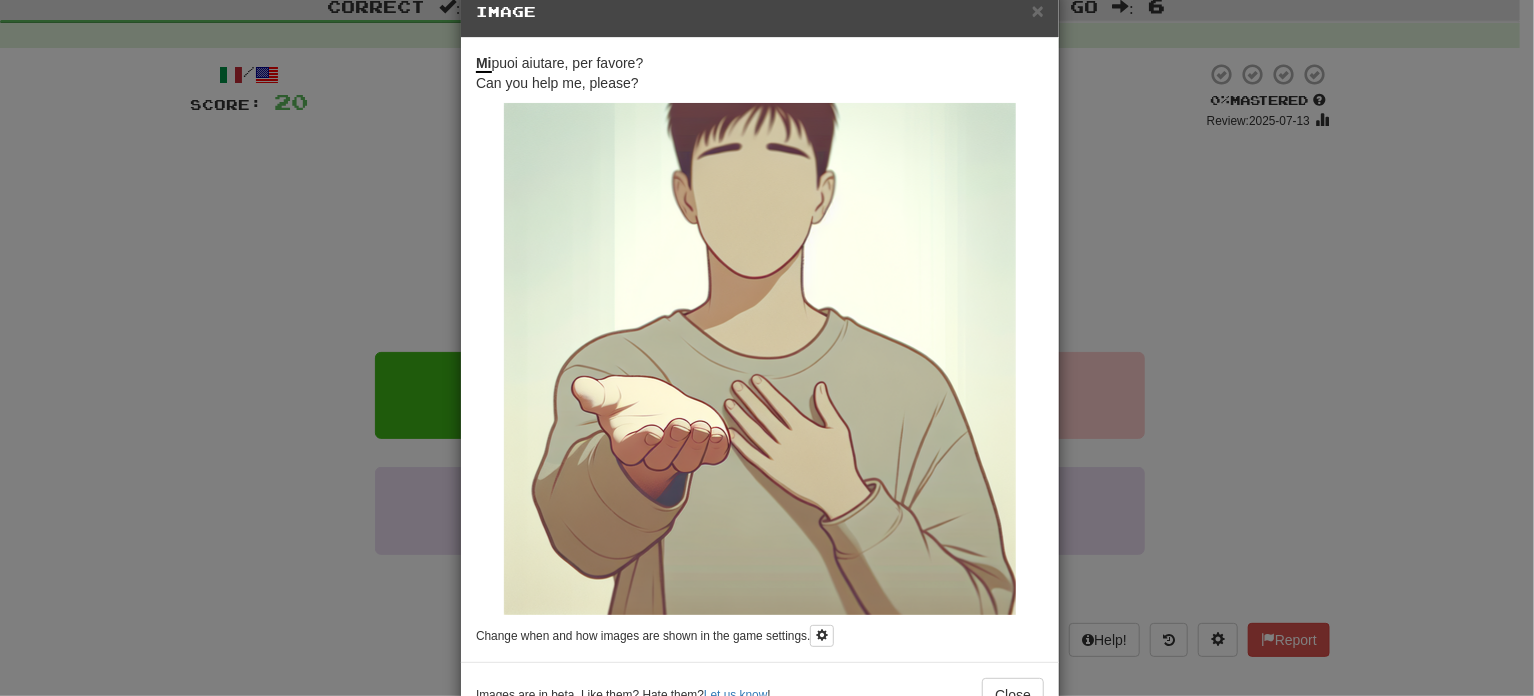 click on "× Image Mi  puoi aiutare, per favore? Can you help me, please? Change when and how images are shown in the game settings.  Images are in beta. Like them? Hate them?  Let us know ! Close" at bounding box center (767, 348) 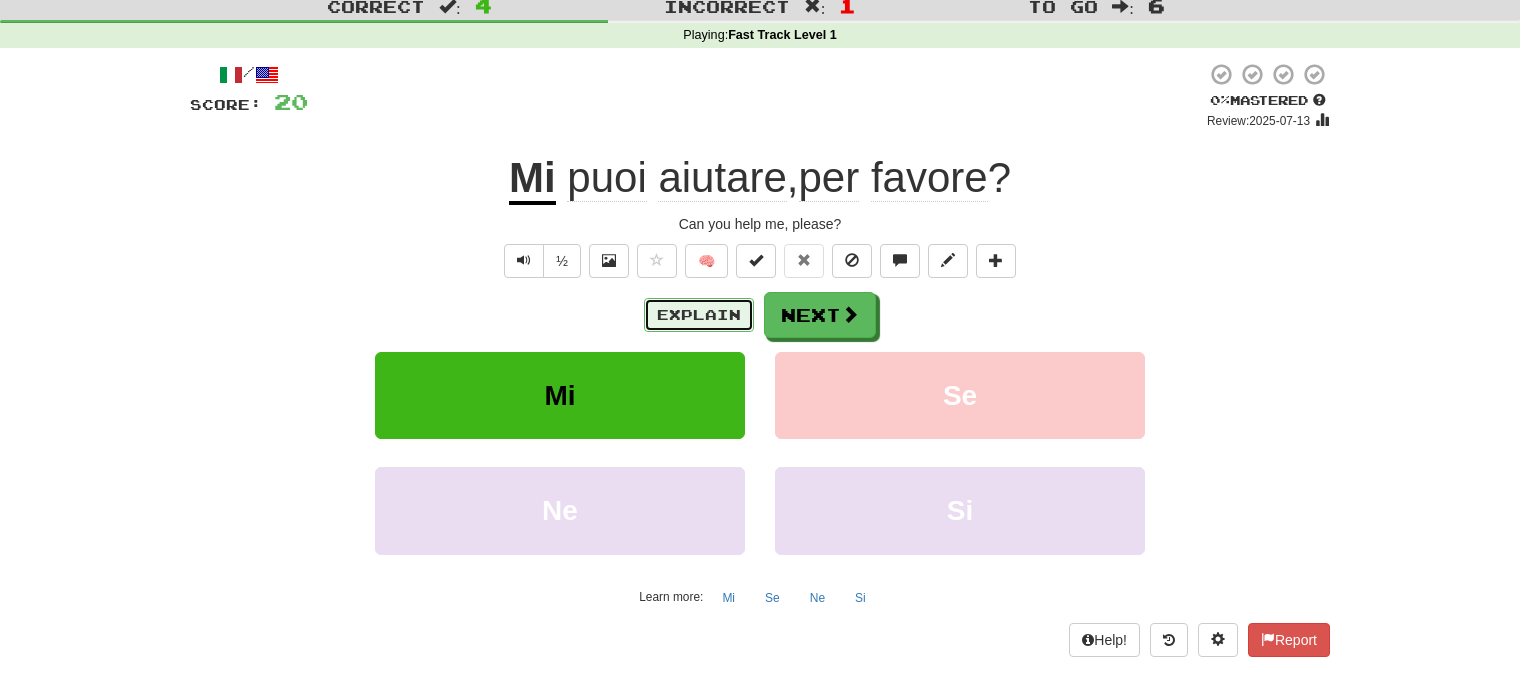 click on "Explain" at bounding box center [699, 315] 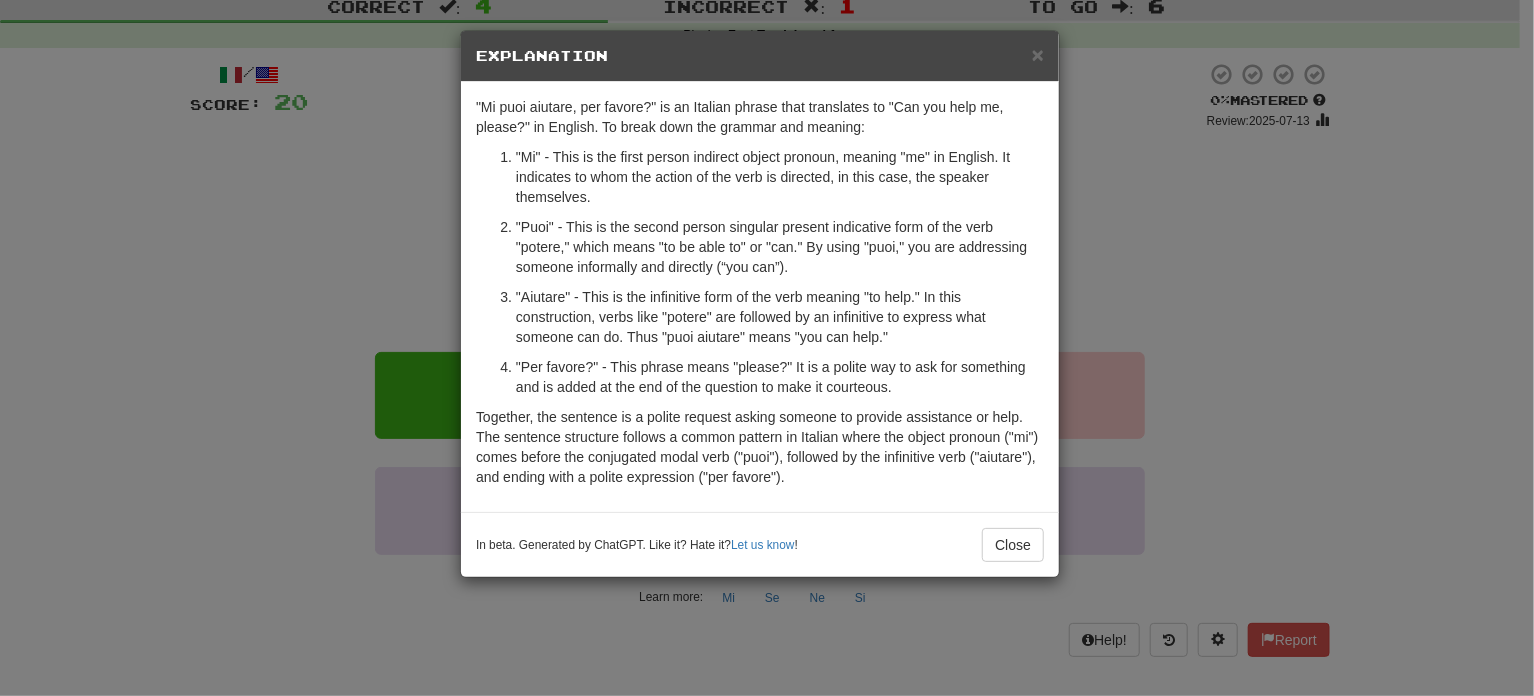 click on "× Explanation "Mi puoi aiutare, per favore?" is an Italian phrase that translates to "Can you help me, please?" in English. To break down the grammar and meaning:
"Mi" - This is the first person indirect object pronoun, meaning "me" in English. It indicates to whom the action of the verb is directed, in this case, the speaker themselves.
"Puoi" - This is the second person singular present indicative form of the verb "potere," which means "to be able to" or "can." By using "puoi," you are addressing someone informally and directly (“you can”).
"Aiutare" - This is the infinitive form of the verb meaning "to help." In this construction, verbs like "potere" are followed by an infinitive to express what someone can do. Thus "puoi aiutare" means "you can help."
"Per favore?" - This phrase means "please?" It is a polite way to ask for something and is added at the end of the question to make it courteous.
In beta. Generated by ChatGPT. Like it? Hate it?  Let us know ! Close" at bounding box center (767, 348) 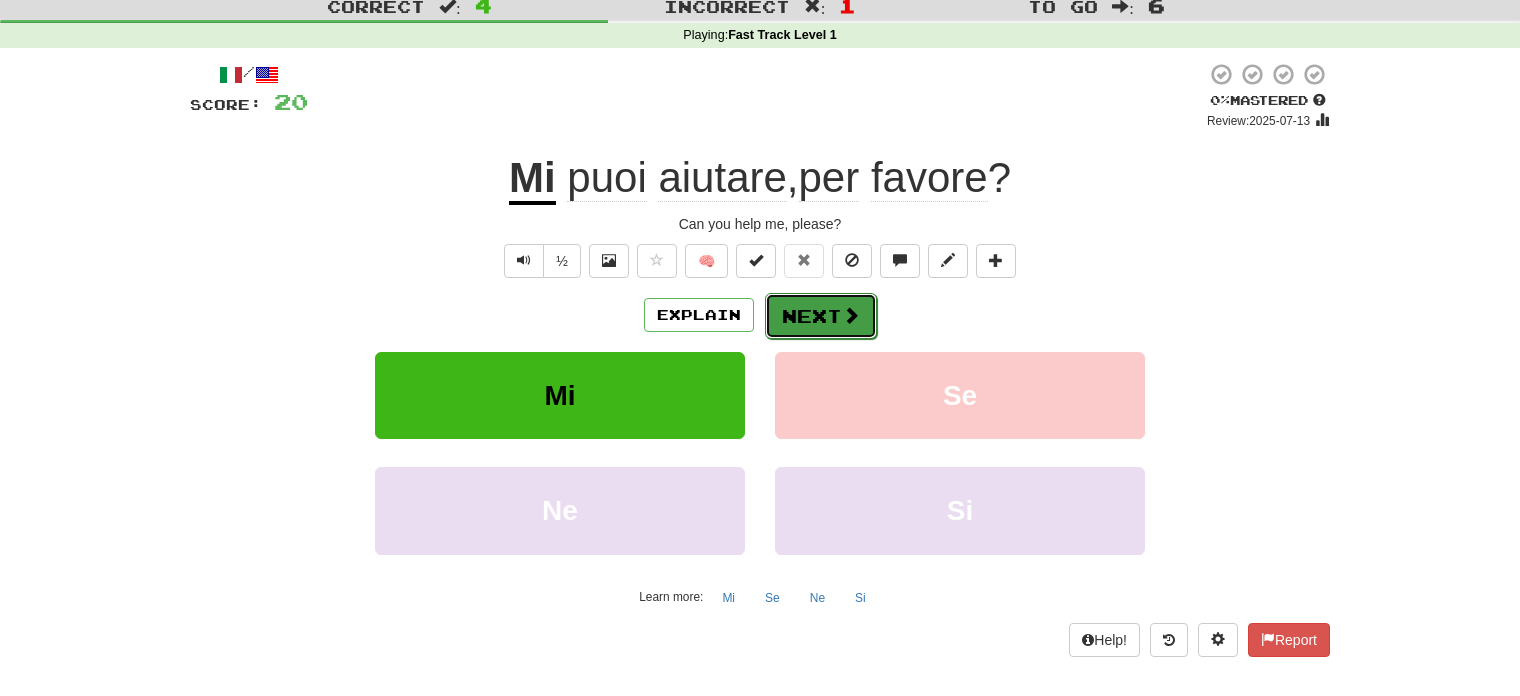 click on "Next" at bounding box center (821, 316) 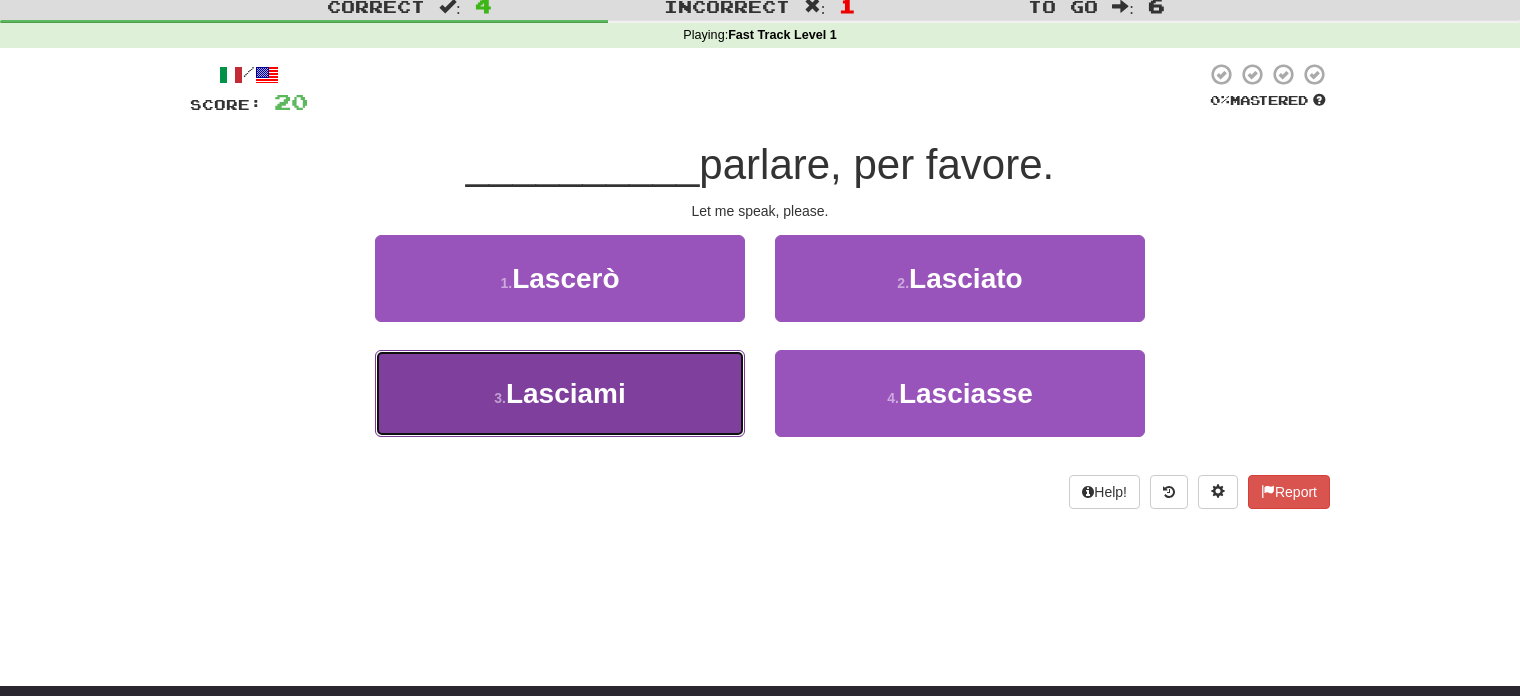 click on "3 .  Lasciami" at bounding box center (560, 393) 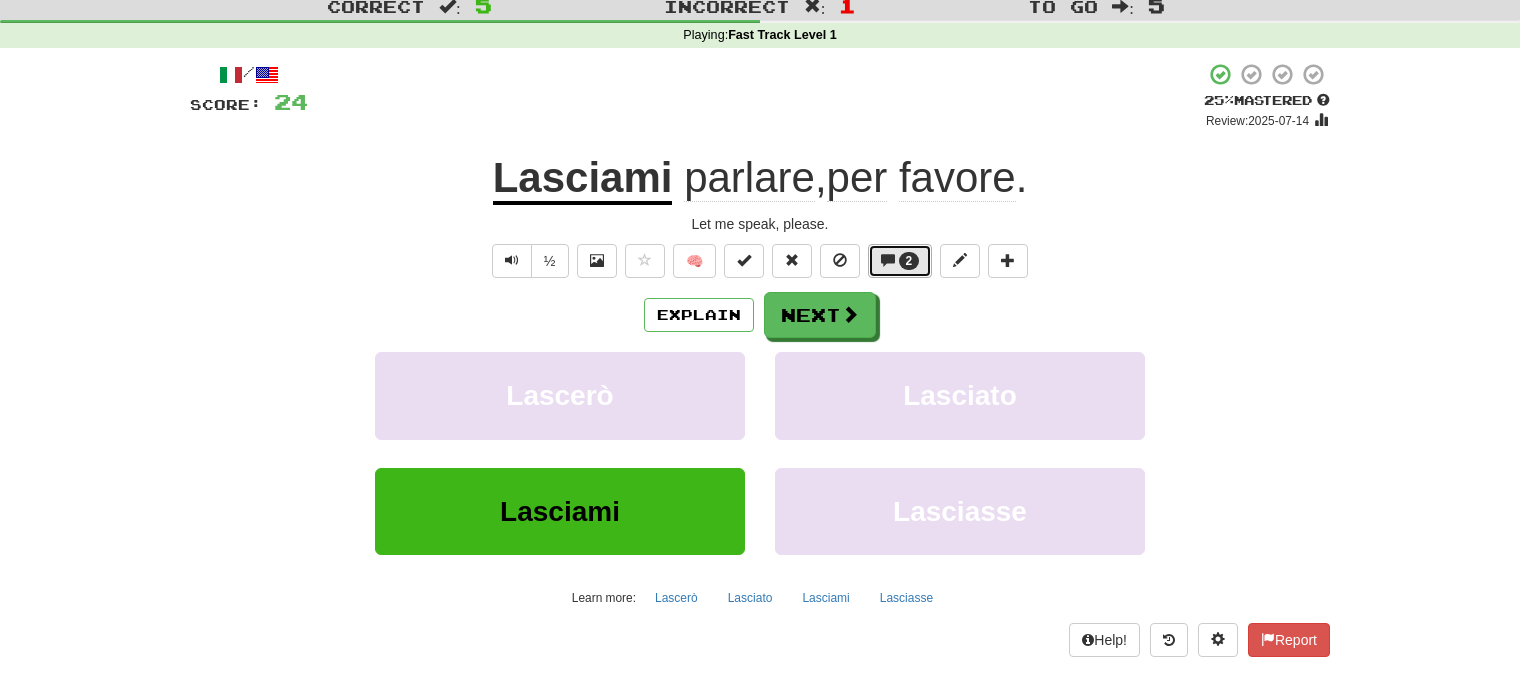 click on "2" at bounding box center [909, 261] 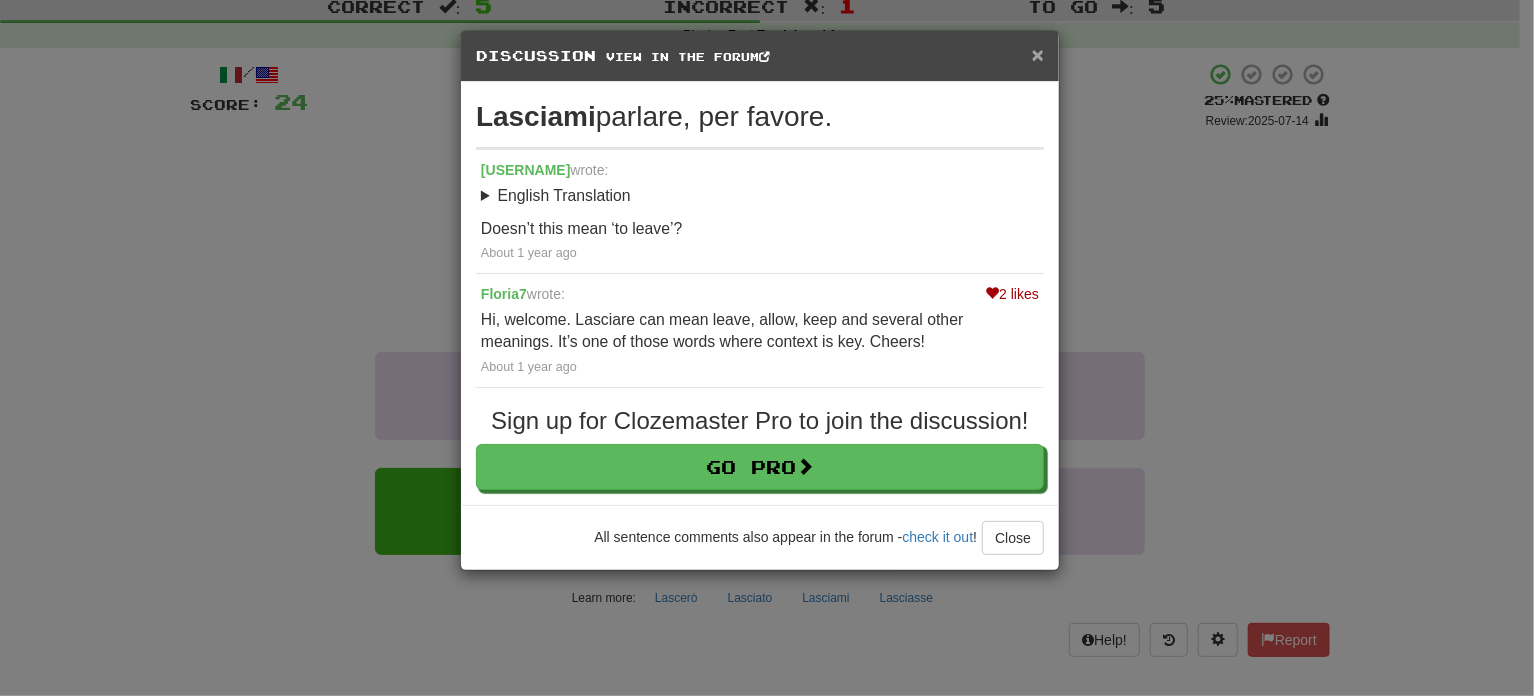 click on "×" at bounding box center (1038, 54) 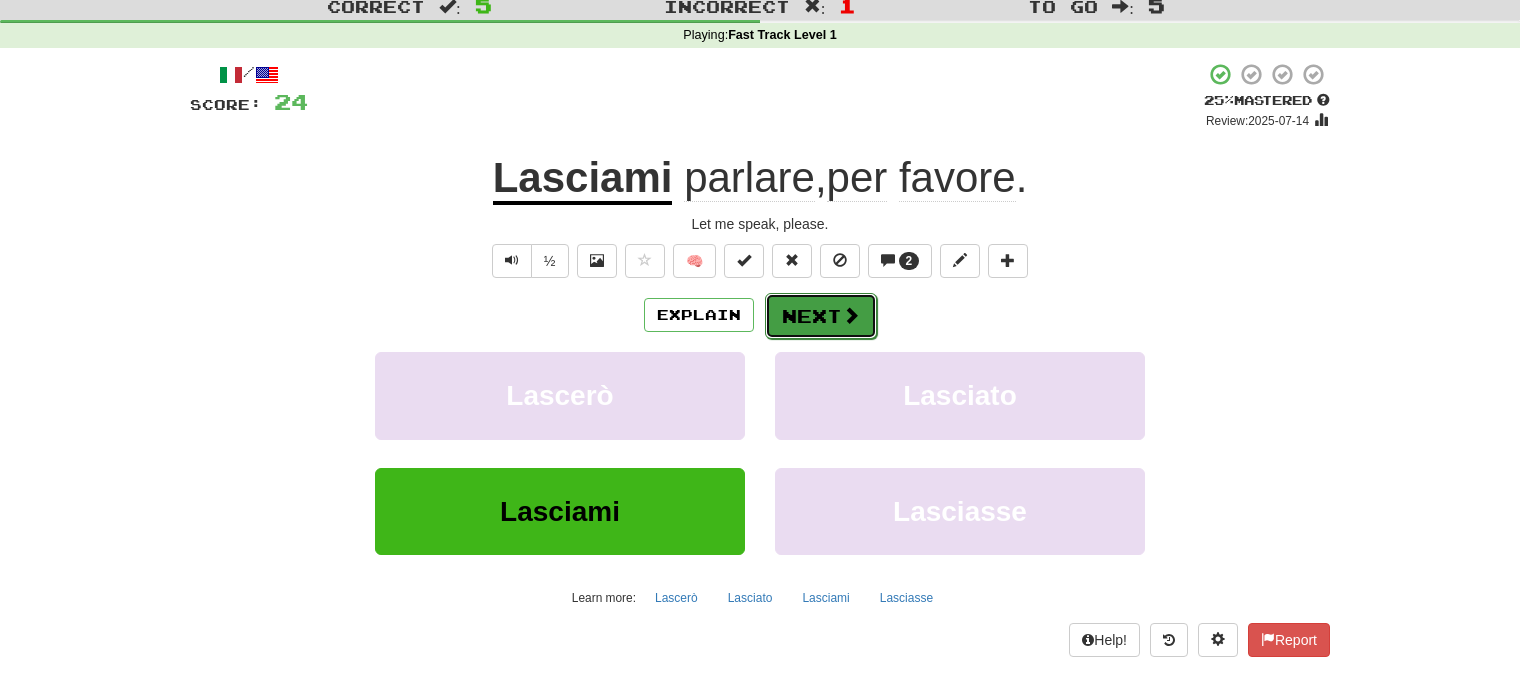 click on "Next" at bounding box center [821, 316] 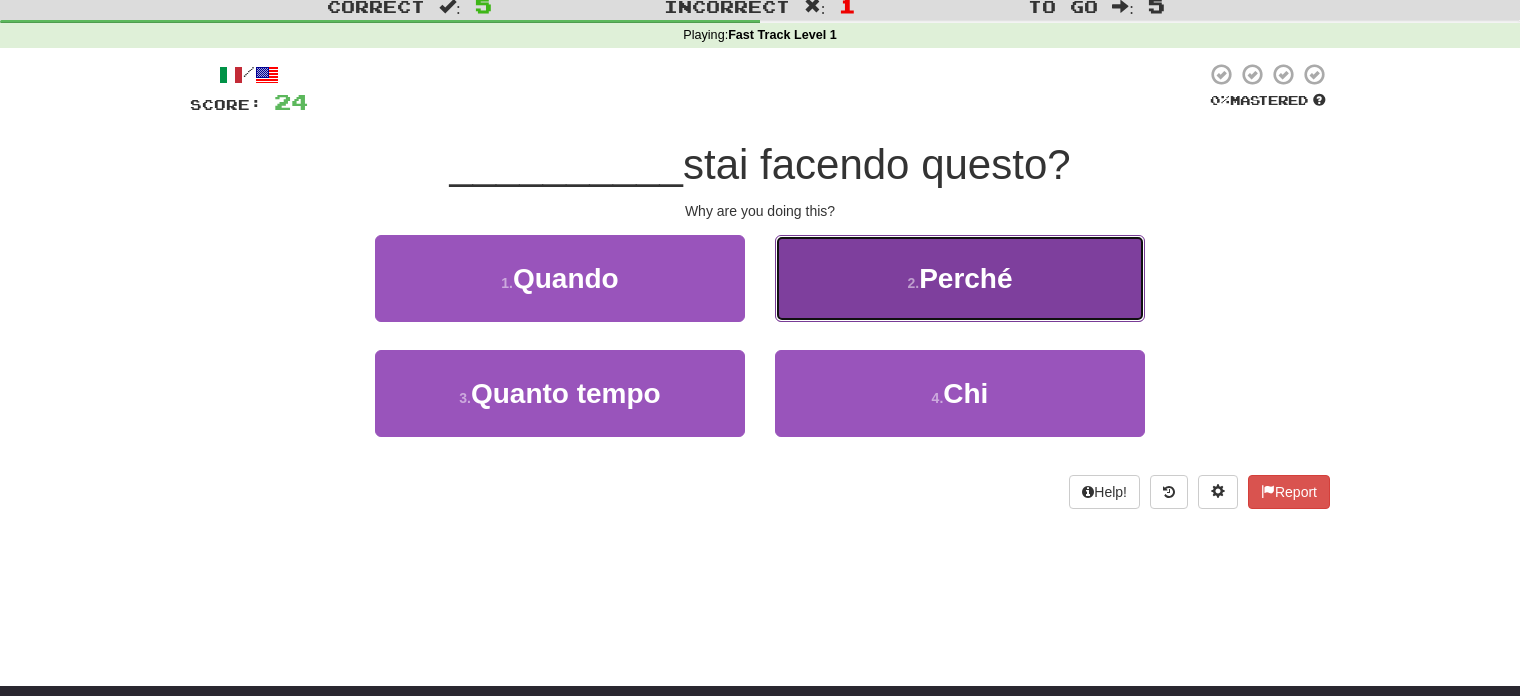 click on "2 .  Perché" at bounding box center (960, 278) 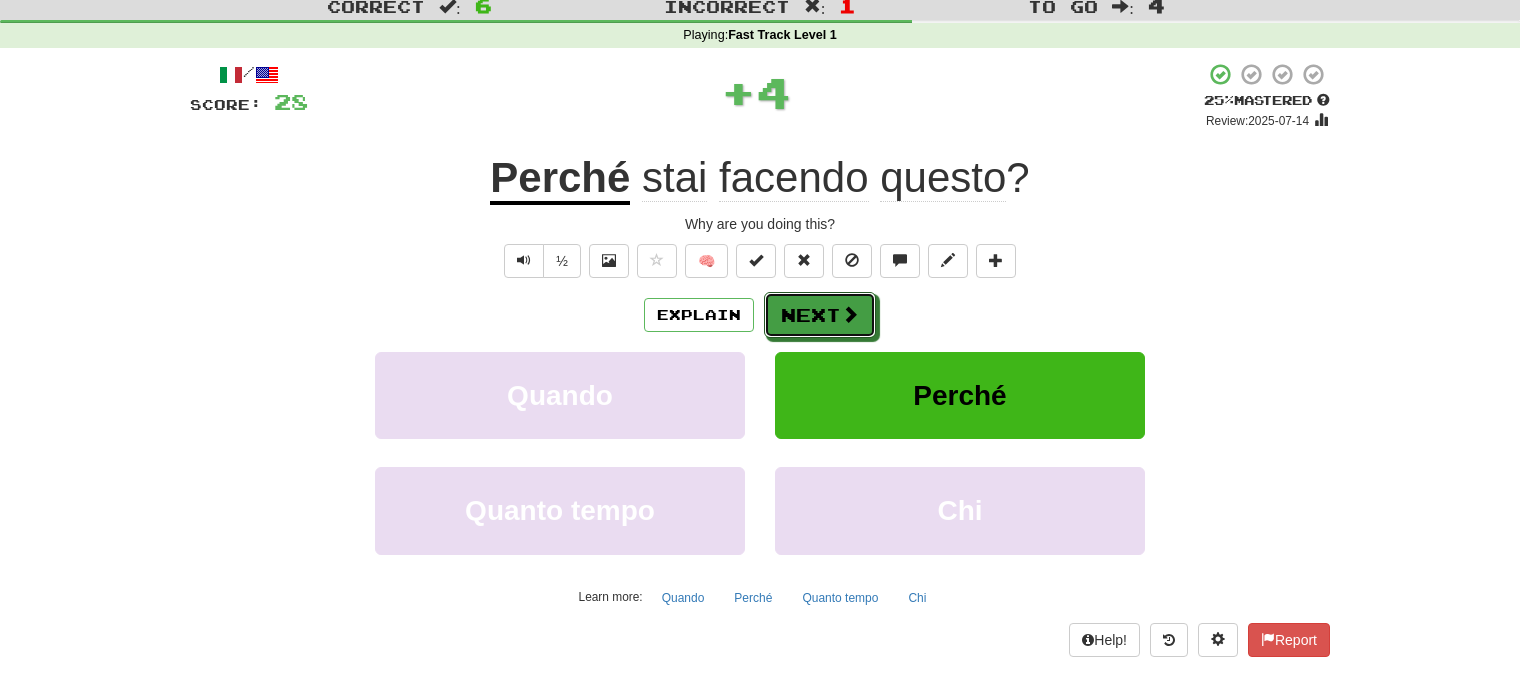 click on "Next" at bounding box center [820, 315] 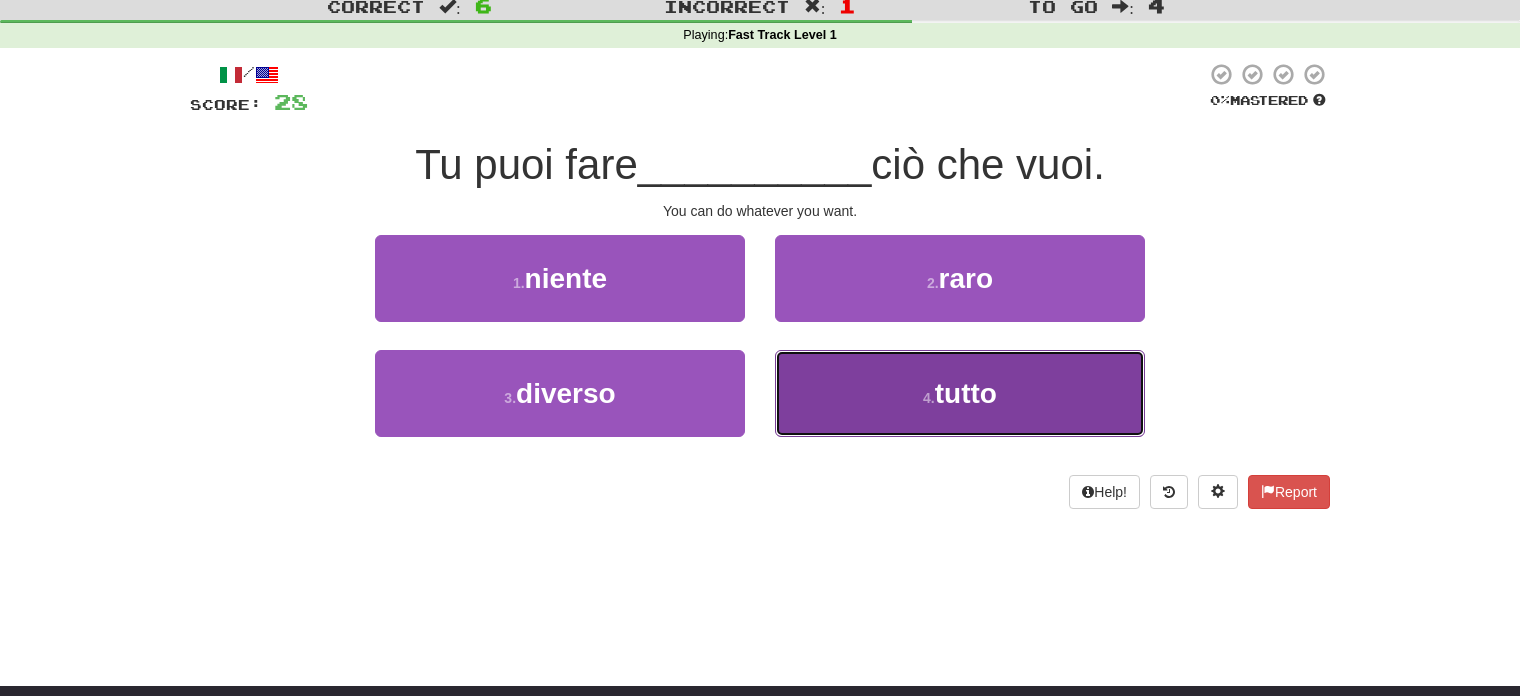 click on "4 .  tutto" at bounding box center (960, 393) 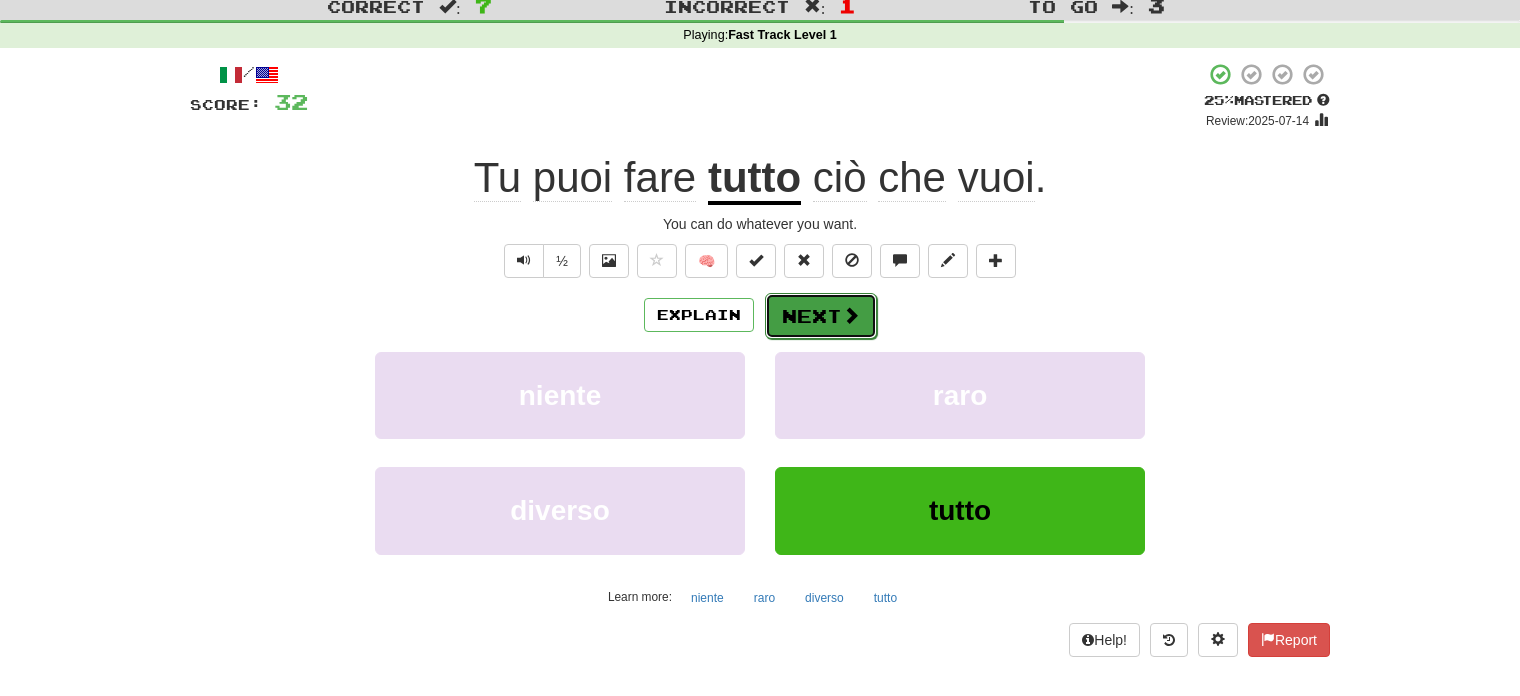 click on "Next" at bounding box center [821, 316] 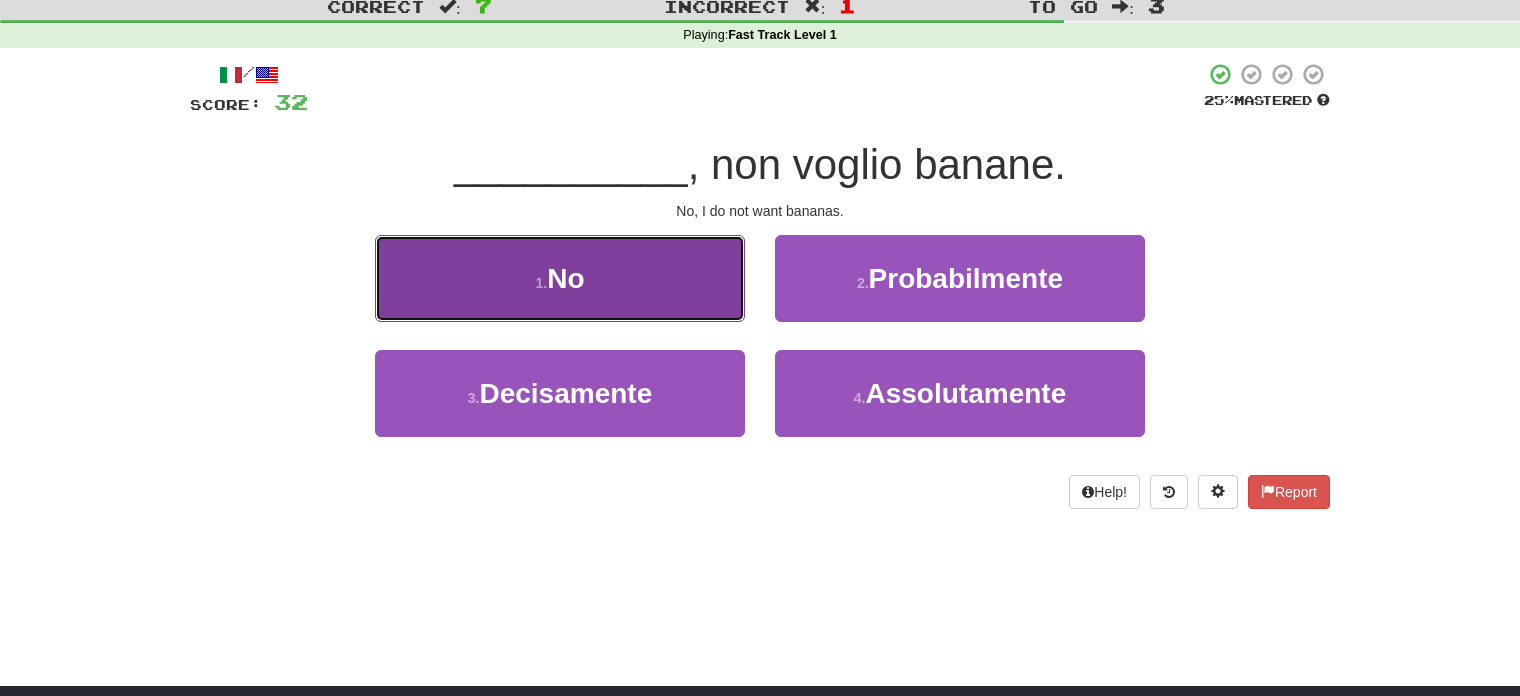 click on "1 .  No" at bounding box center (560, 278) 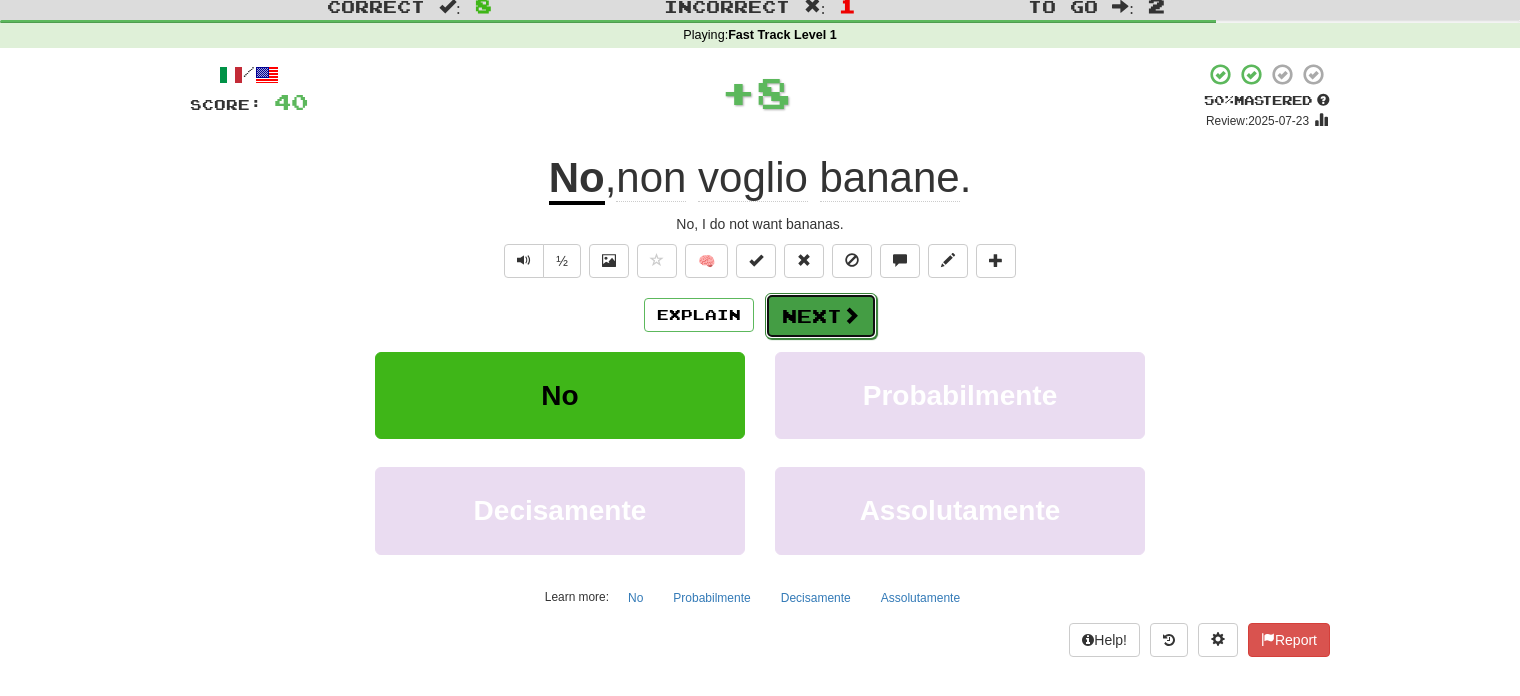 click at bounding box center [851, 315] 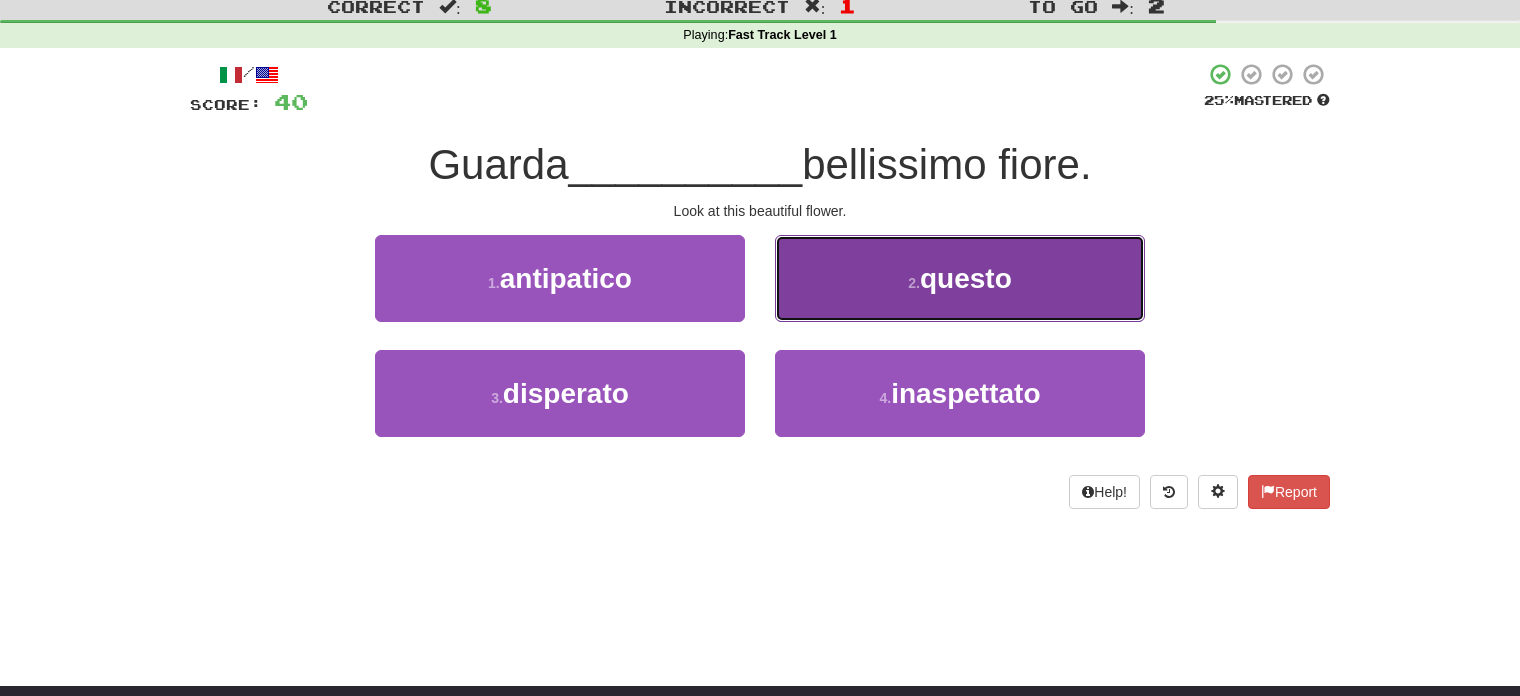 click on "2 .  questo" at bounding box center (960, 278) 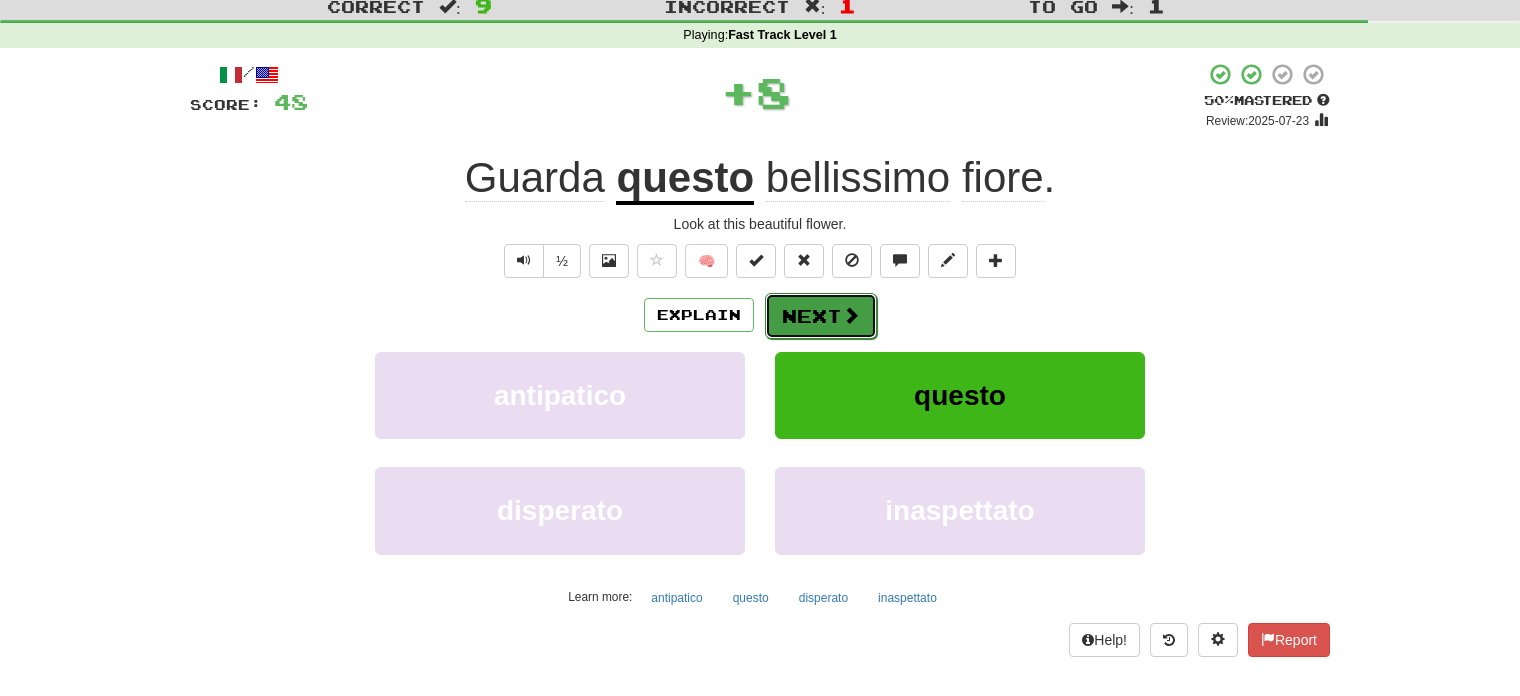 click at bounding box center (851, 315) 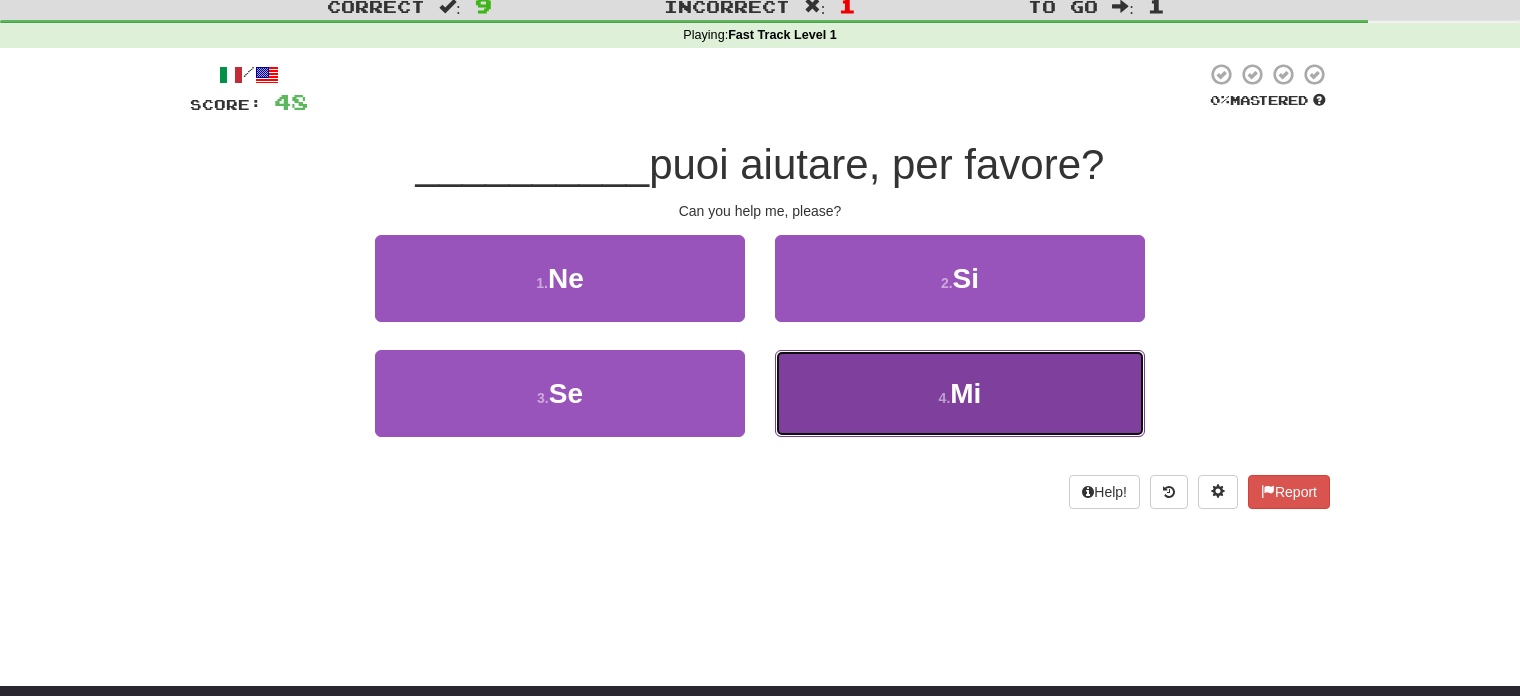 click on "4 .  Mi" at bounding box center (960, 393) 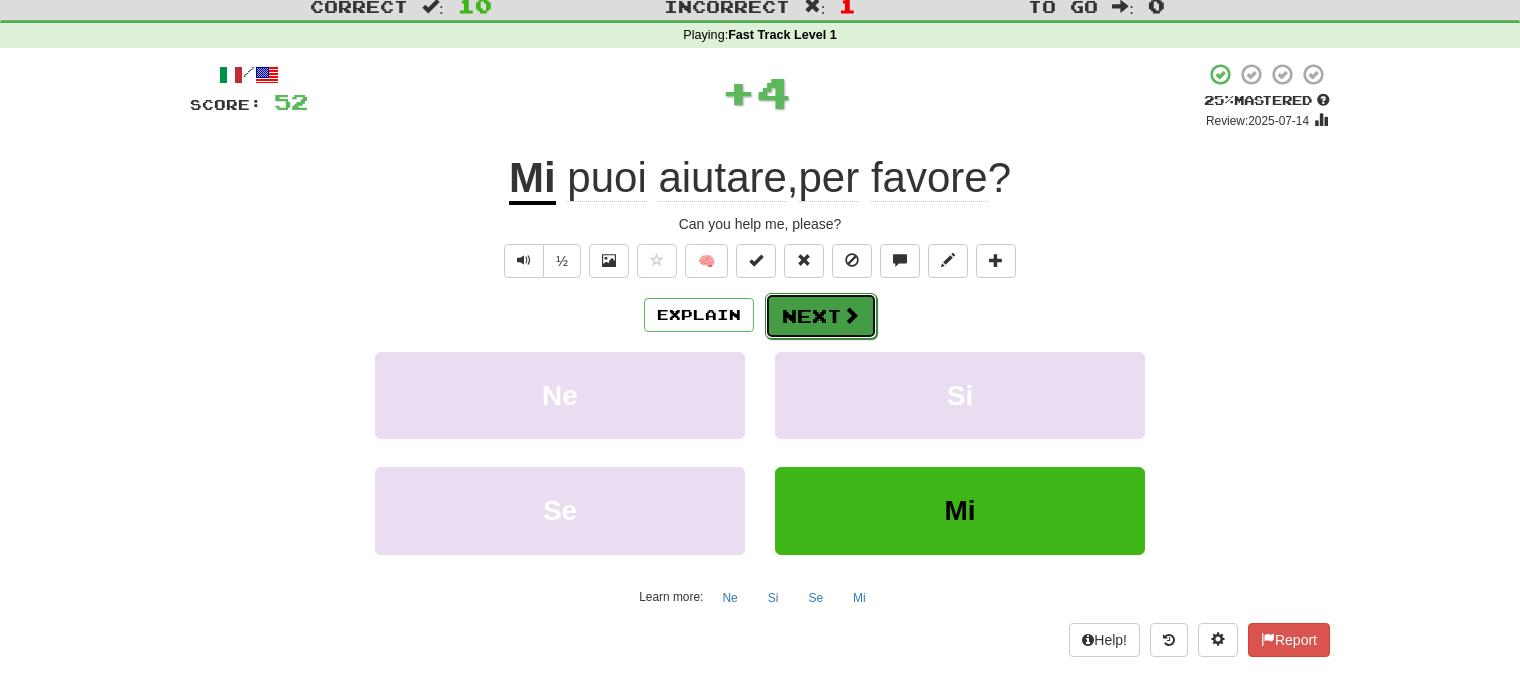 click on "Next" at bounding box center (821, 316) 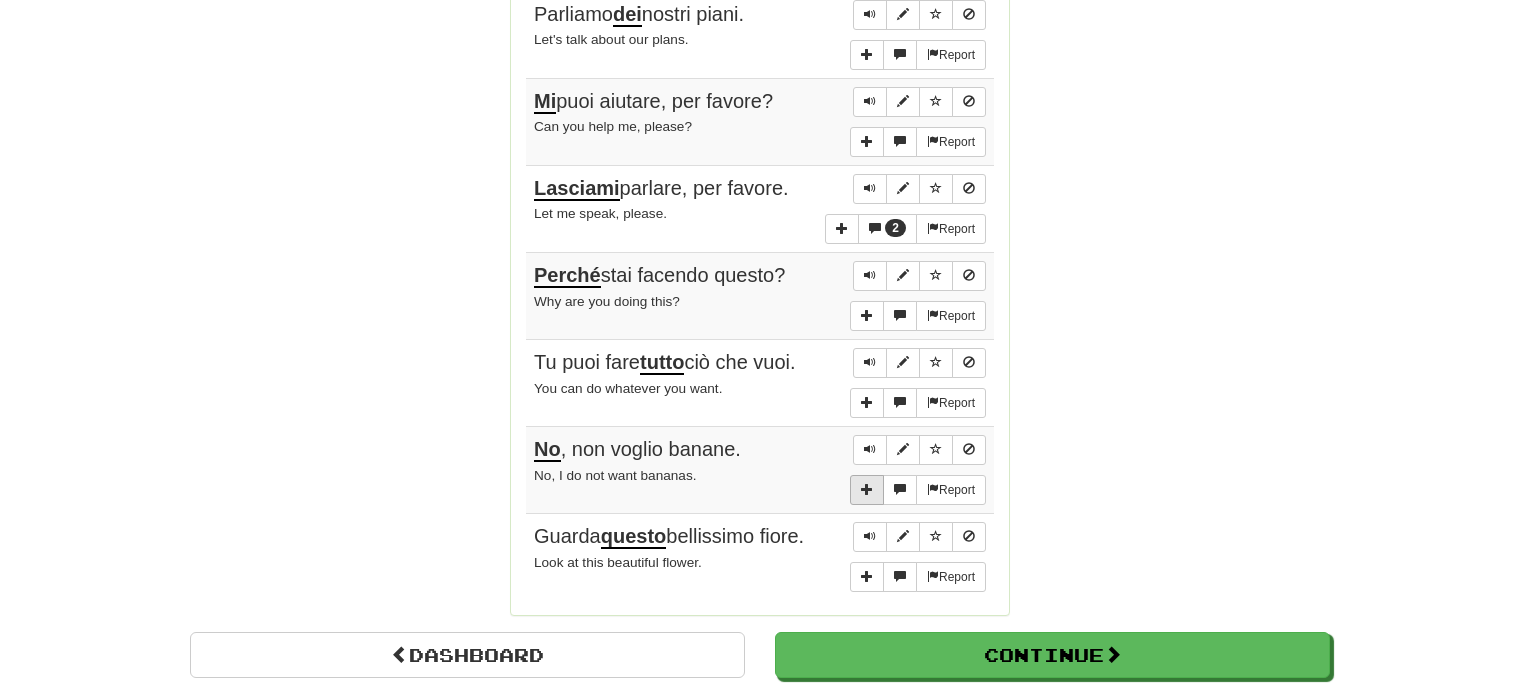 scroll, scrollTop: 1464, scrollLeft: 0, axis: vertical 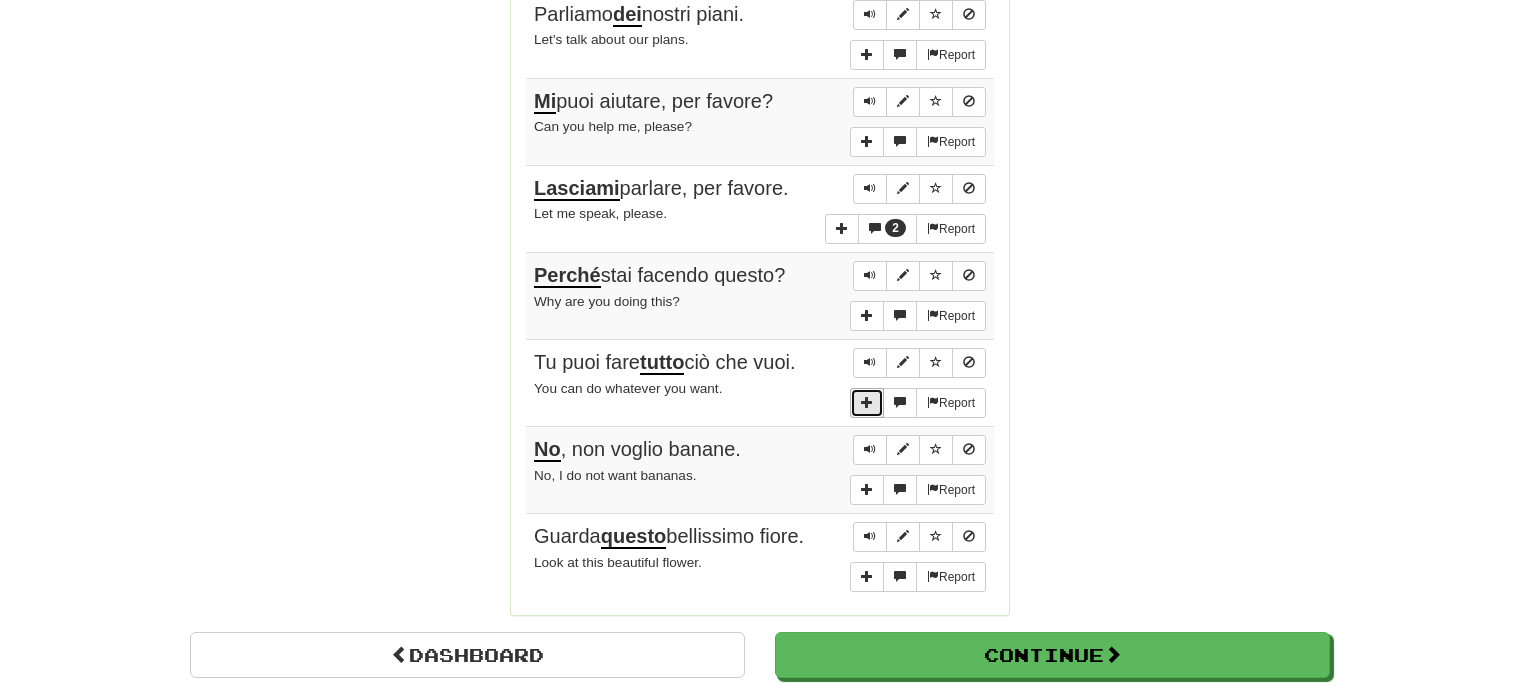 click at bounding box center (867, 403) 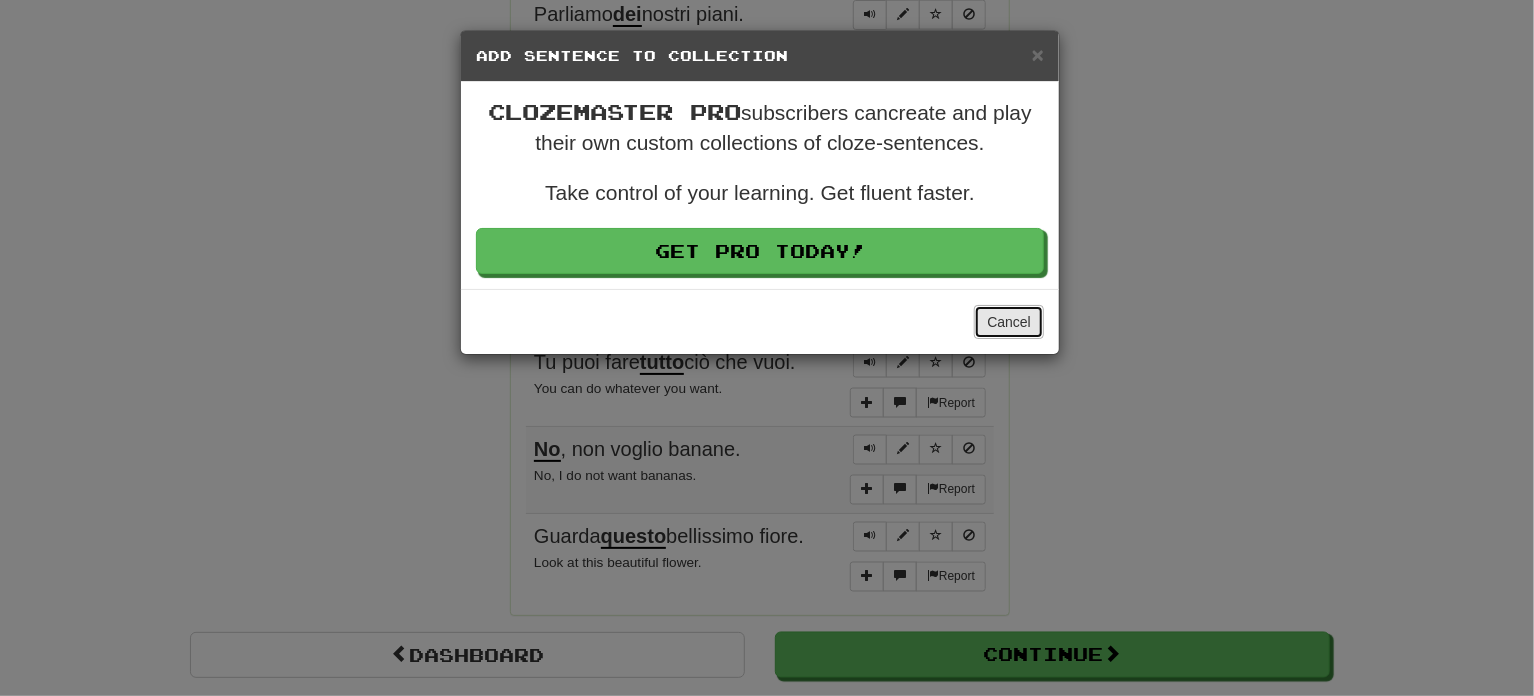 click on "Cancel" at bounding box center (1009, 322) 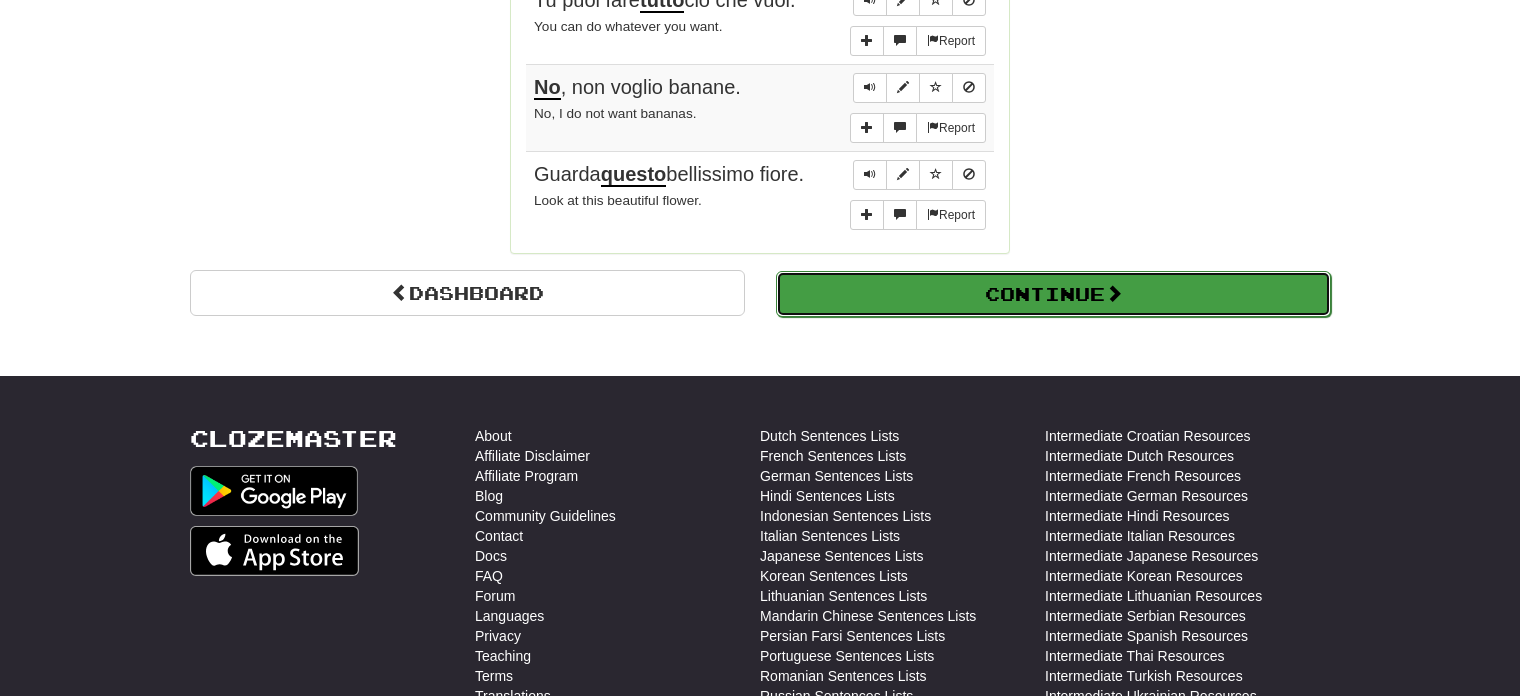 click on "Continue" at bounding box center [1053, 294] 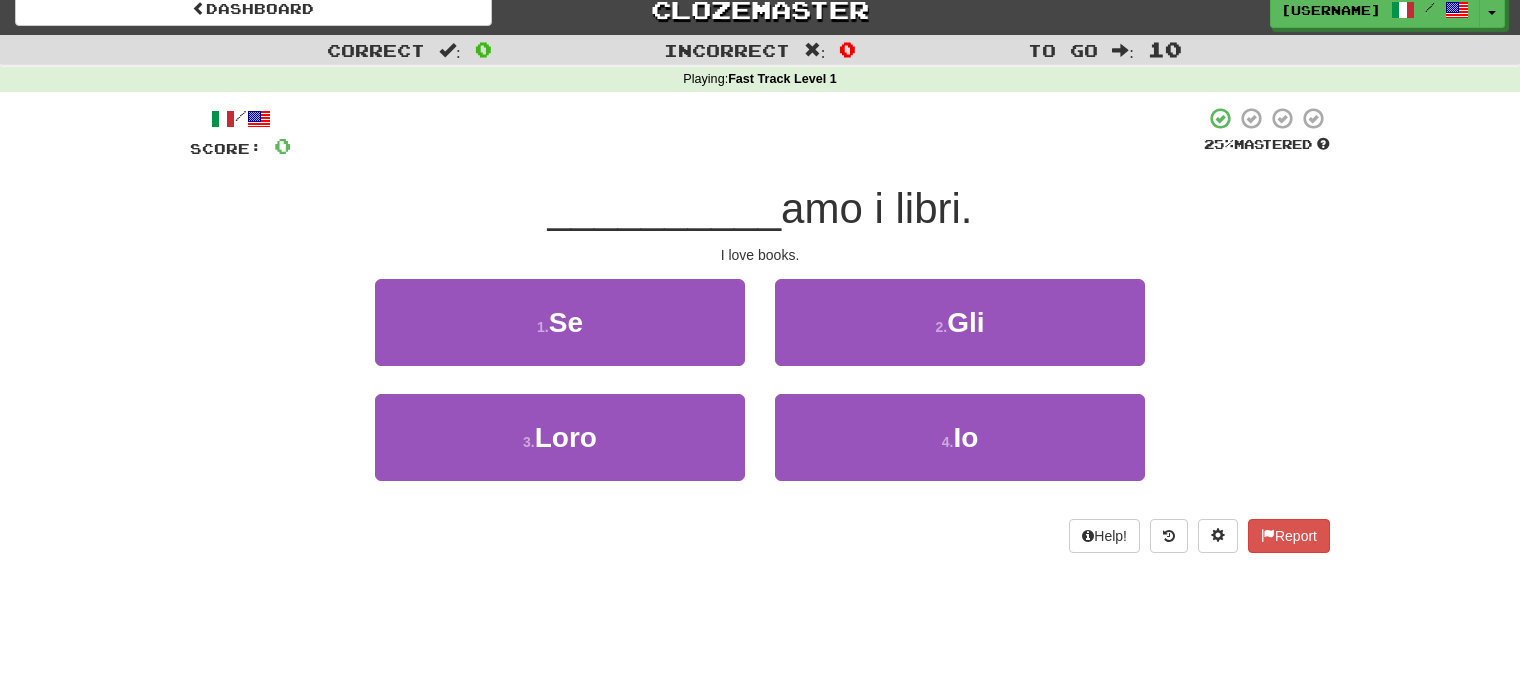 scroll, scrollTop: 0, scrollLeft: 0, axis: both 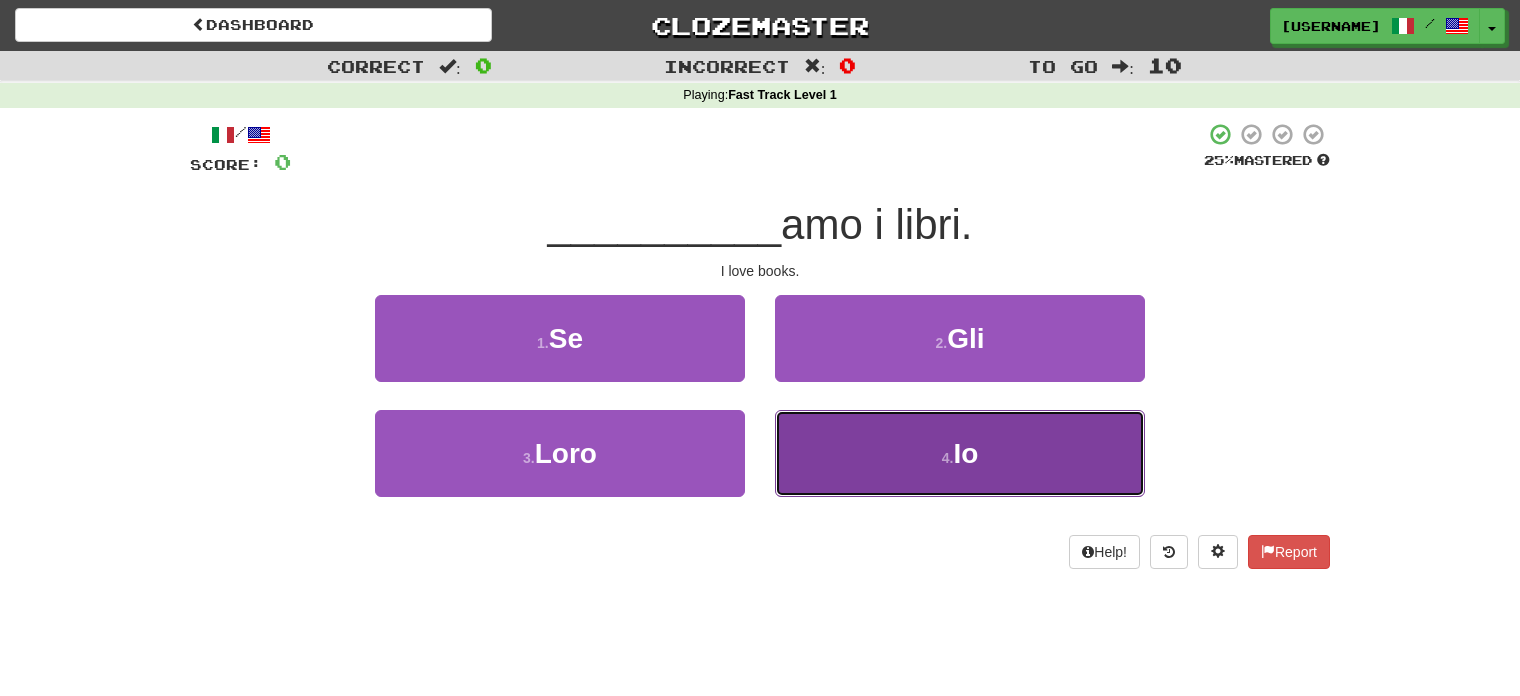 click on "4 .  Io" at bounding box center (960, 453) 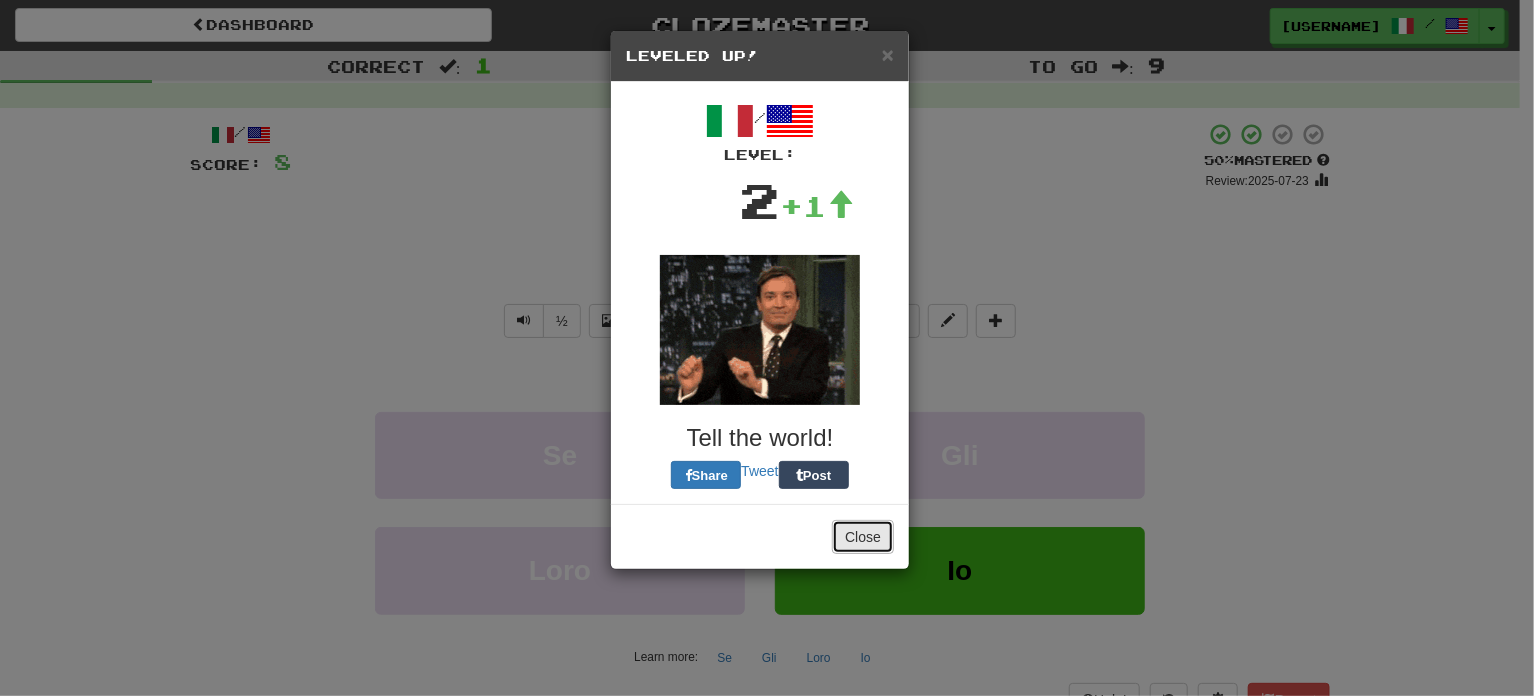 click on "Close" at bounding box center [863, 537] 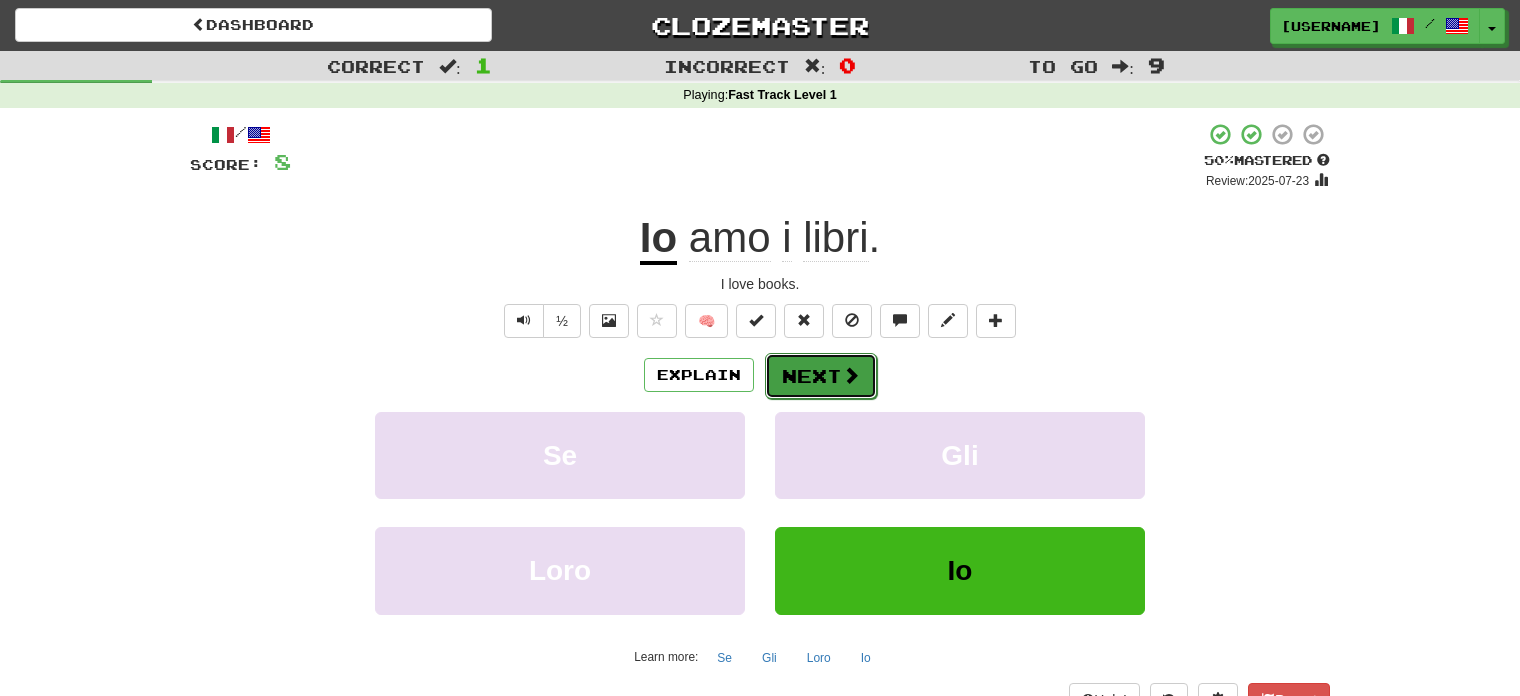 click on "Next" at bounding box center (821, 376) 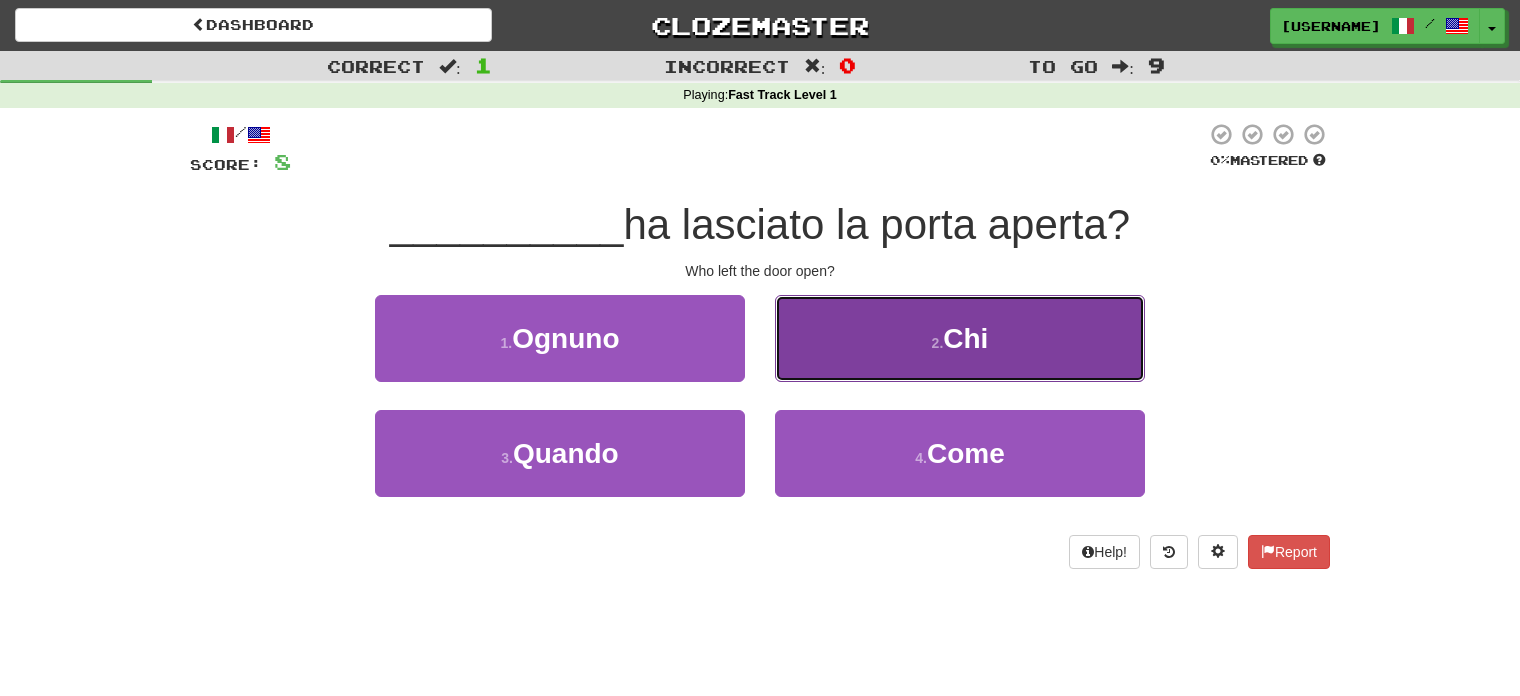 click on "Chi" at bounding box center (965, 338) 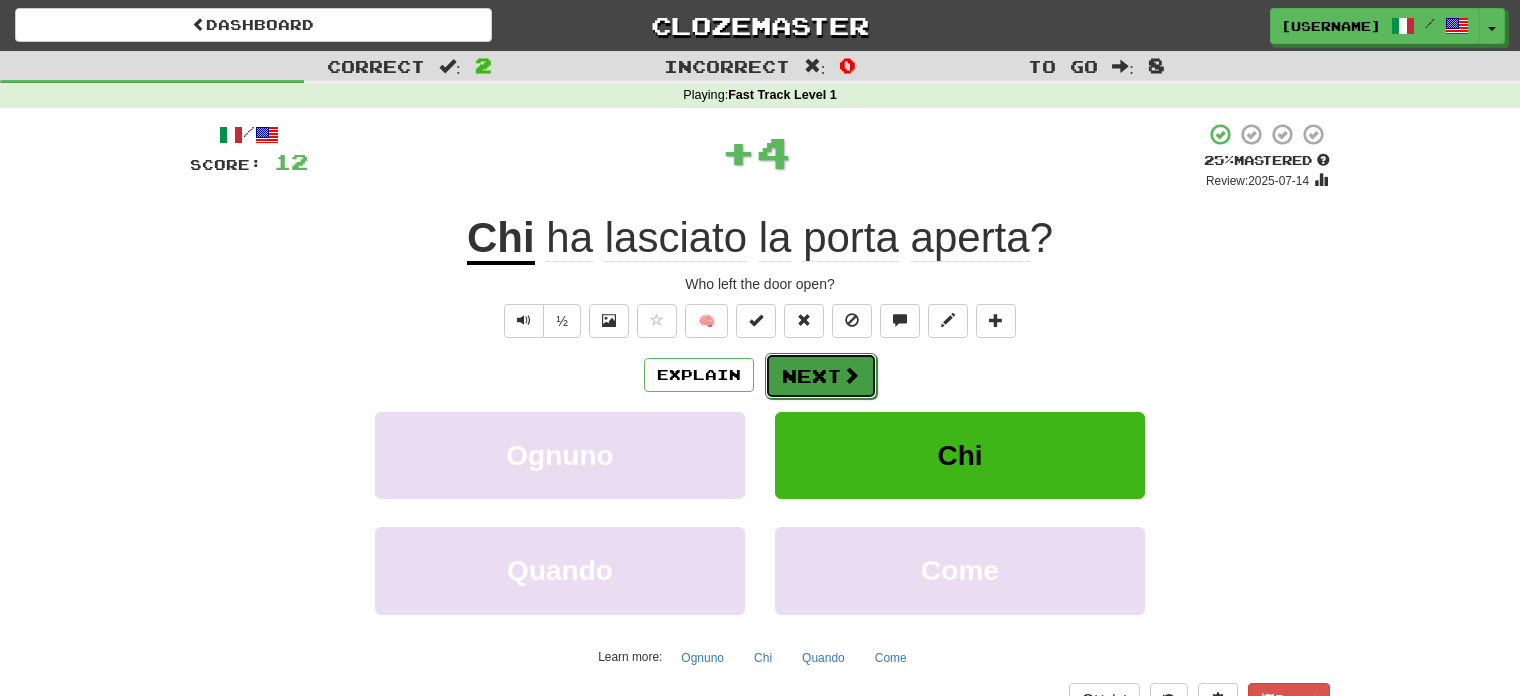 click on "Next" at bounding box center [821, 376] 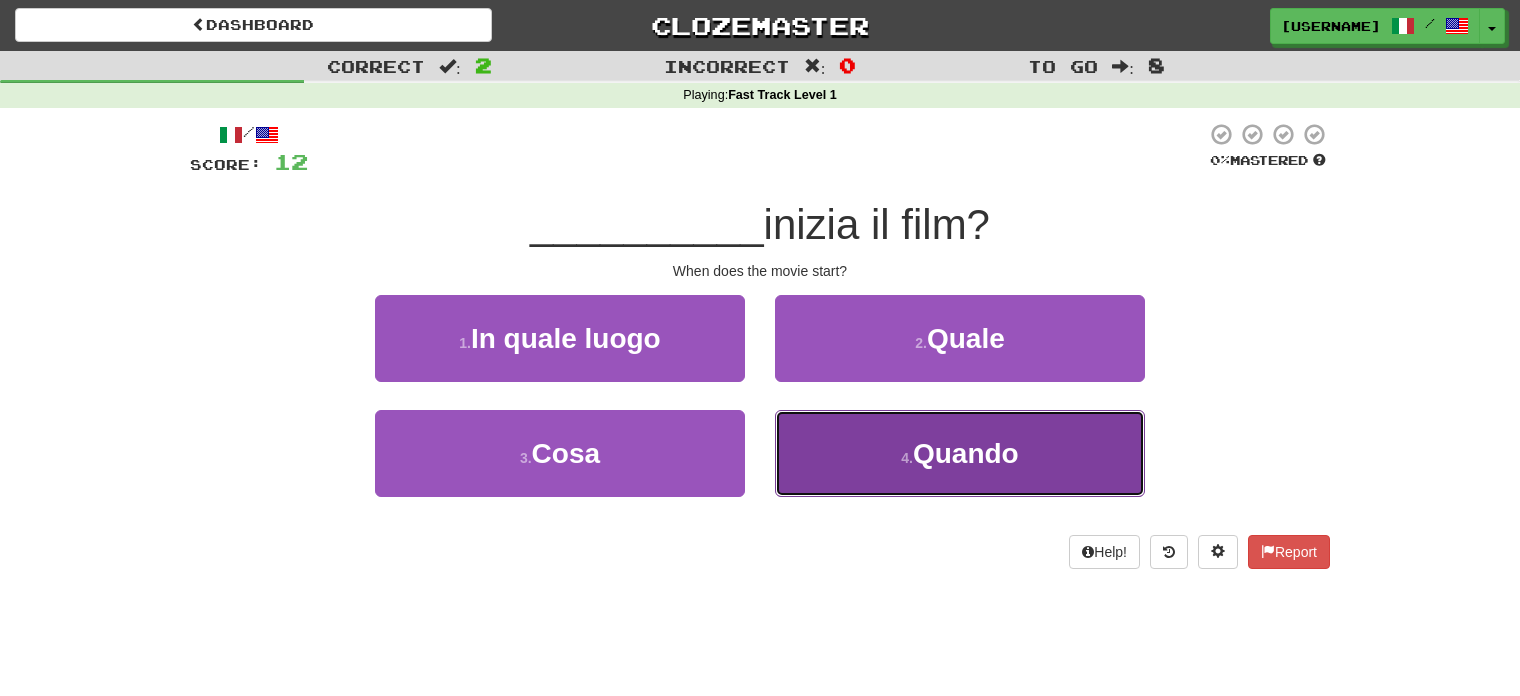 click on "4 .  Quando" at bounding box center [960, 453] 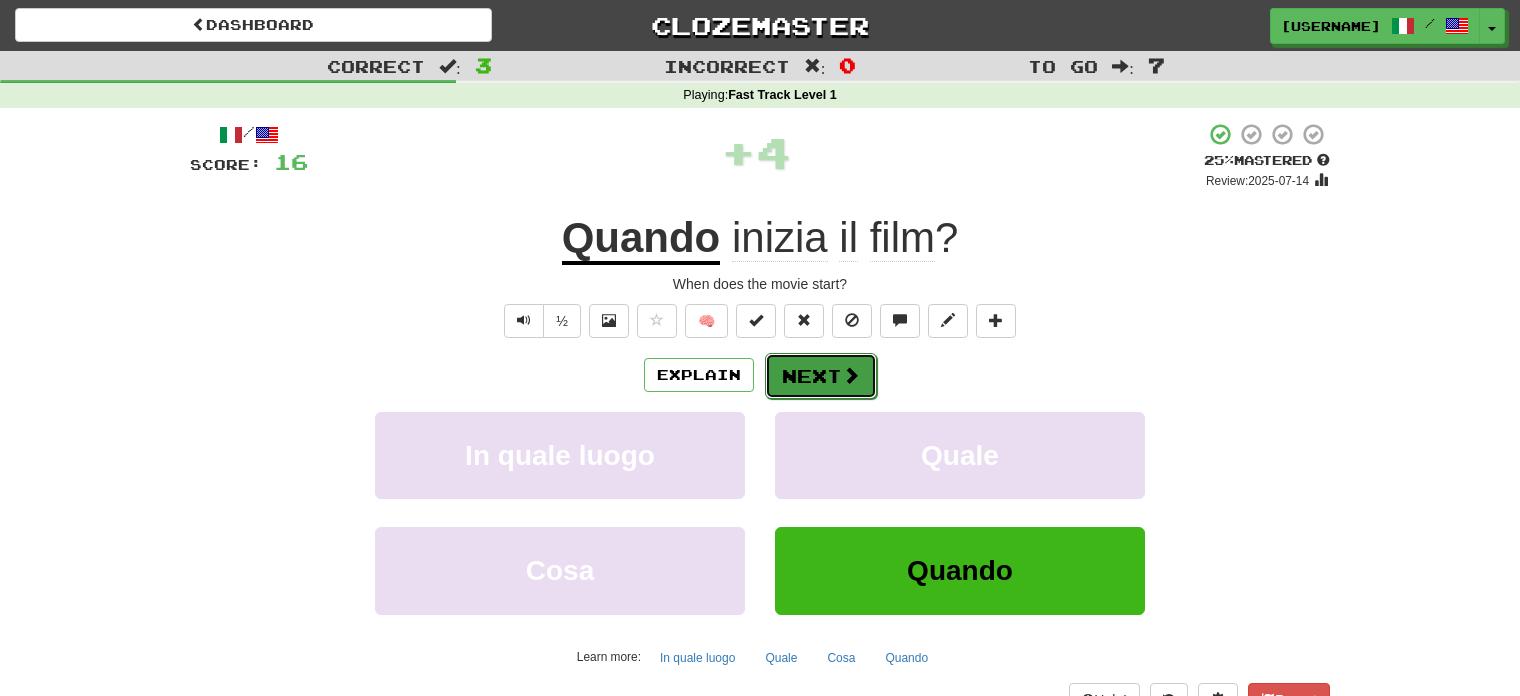 click on "Next" at bounding box center [821, 376] 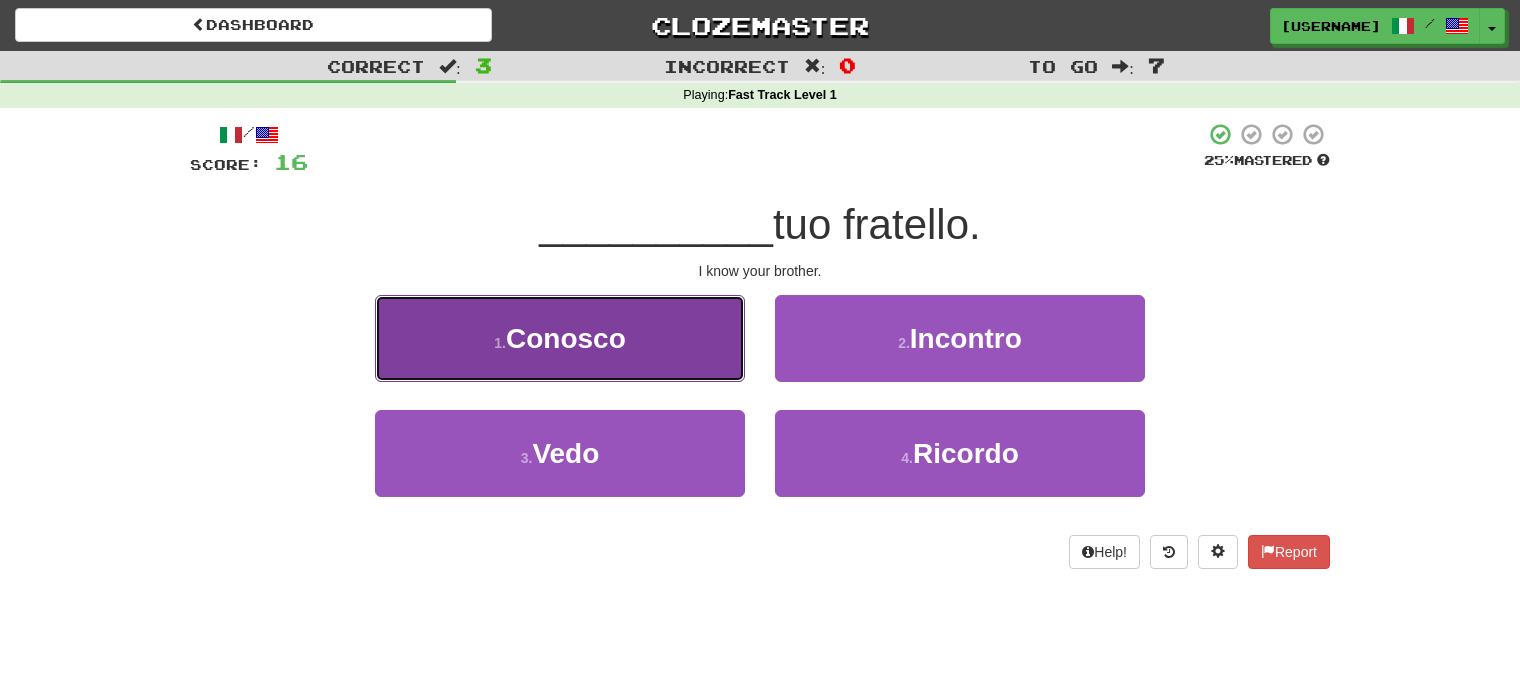 click on "1 .  Conosco" at bounding box center (560, 338) 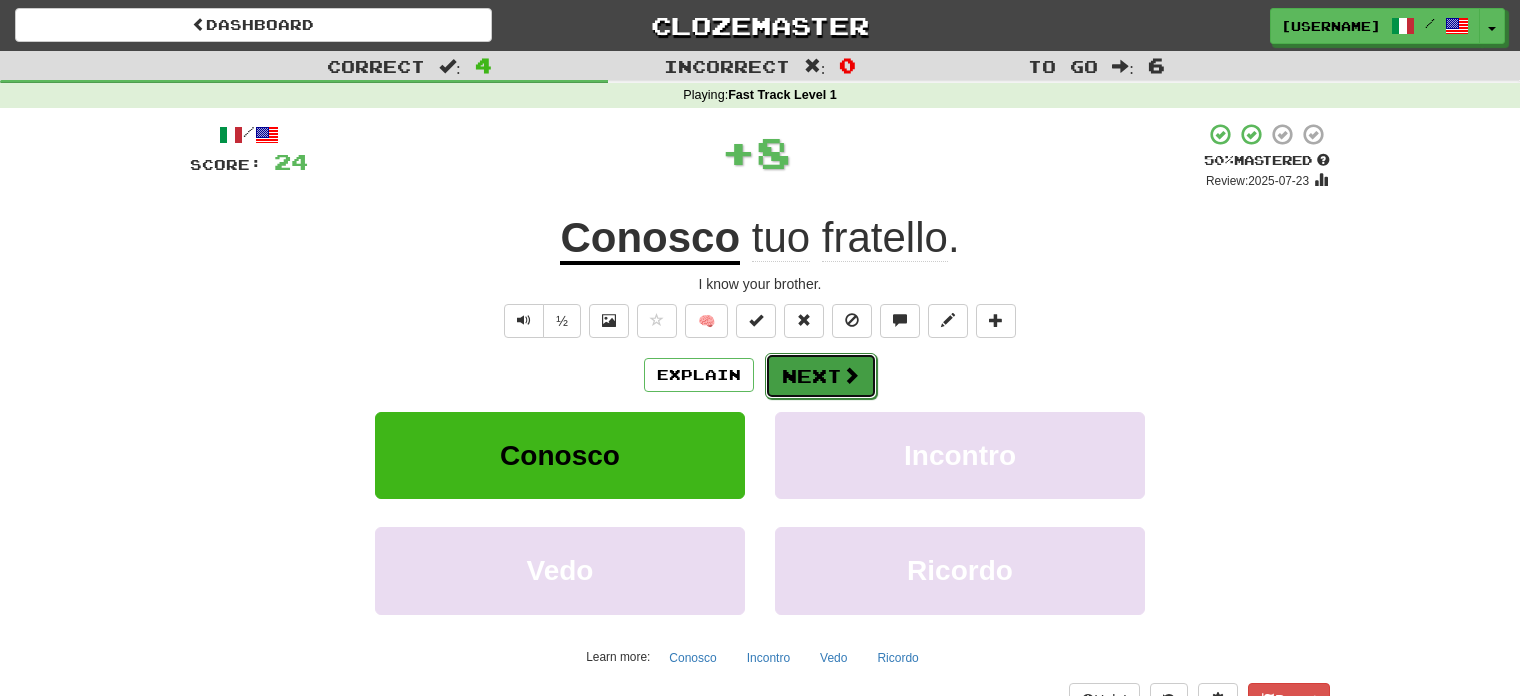click at bounding box center (851, 375) 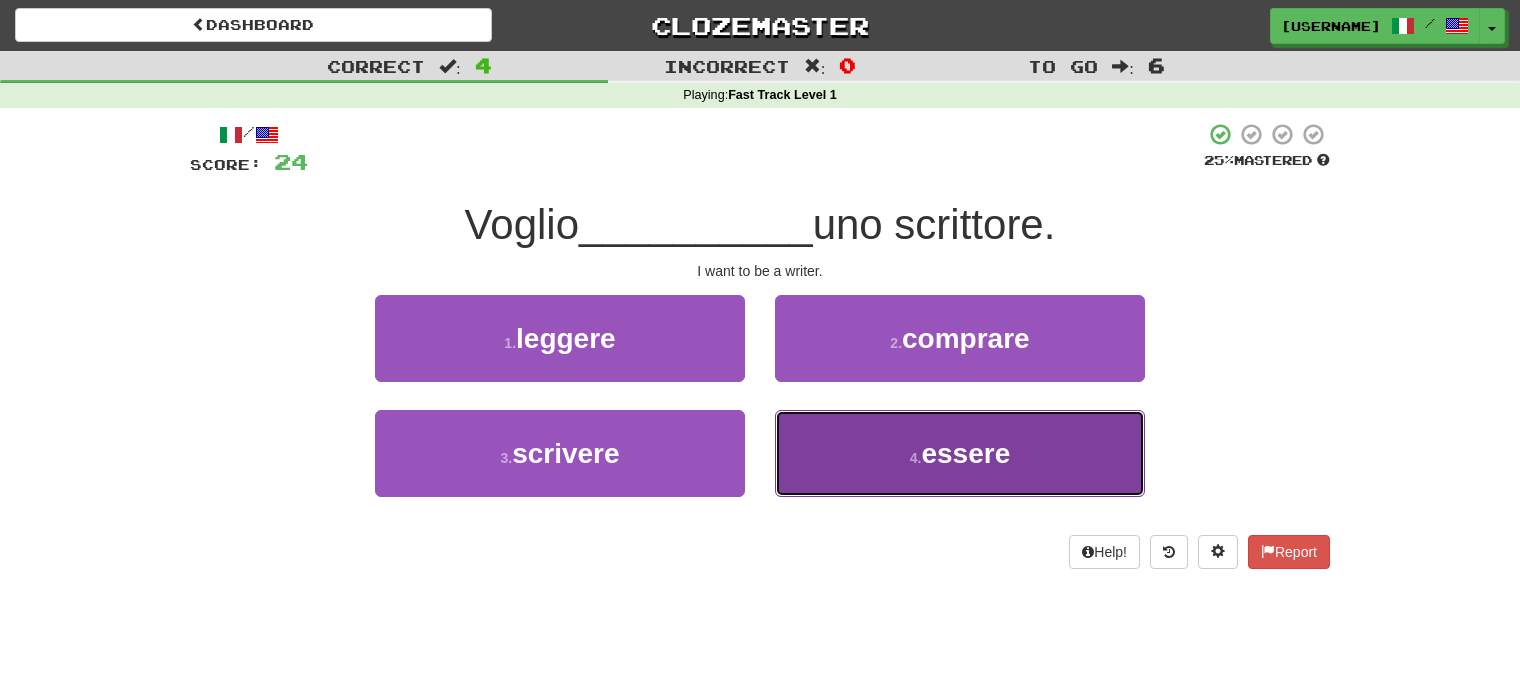 click on "4 .  essere" at bounding box center (960, 453) 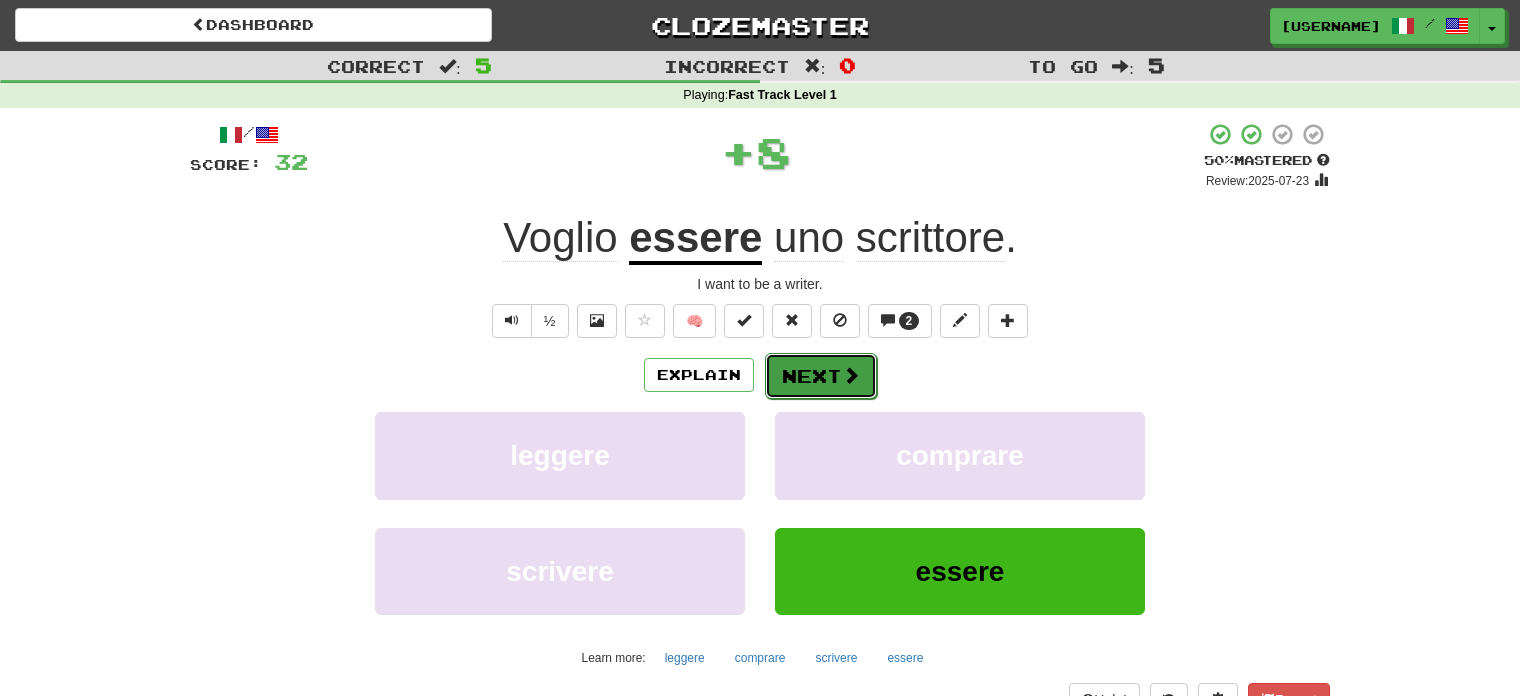 click on "Next" at bounding box center (821, 376) 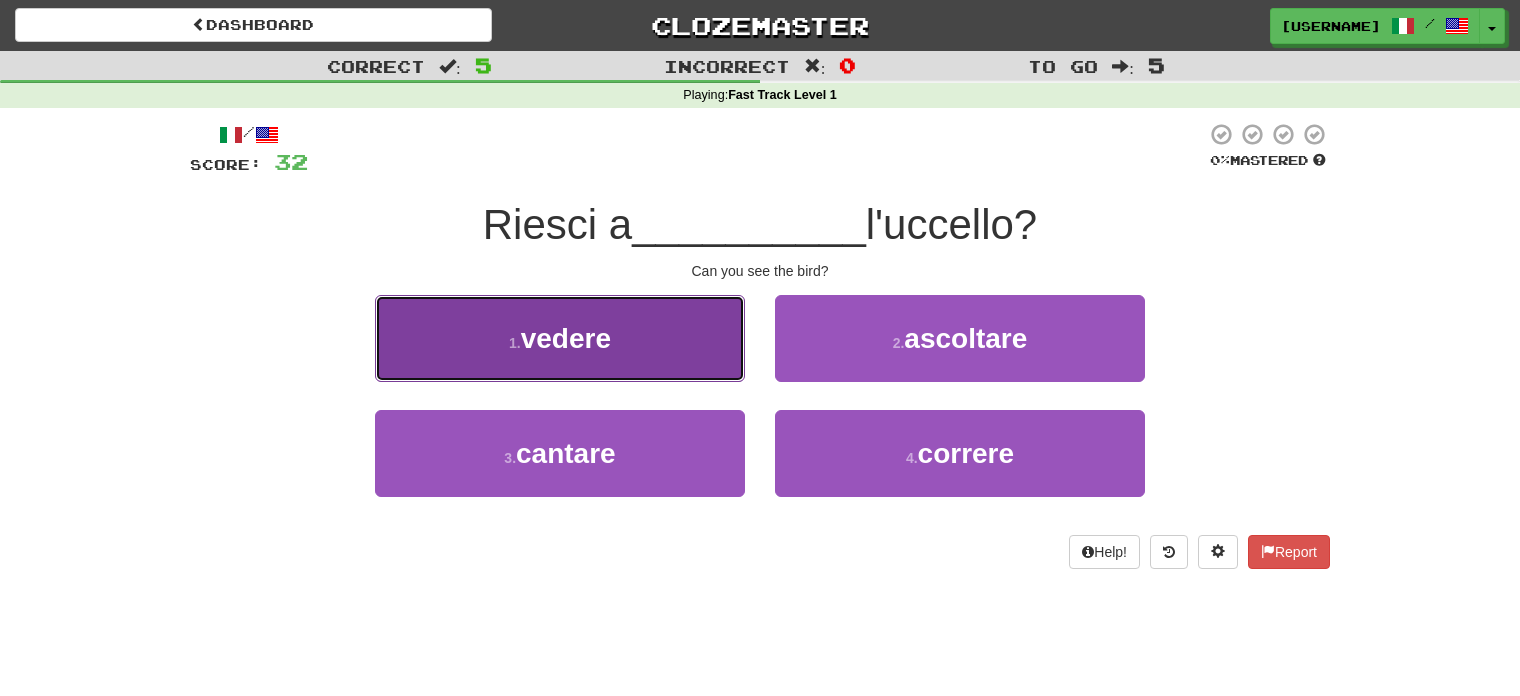 click on "1 .  vedere" at bounding box center (560, 338) 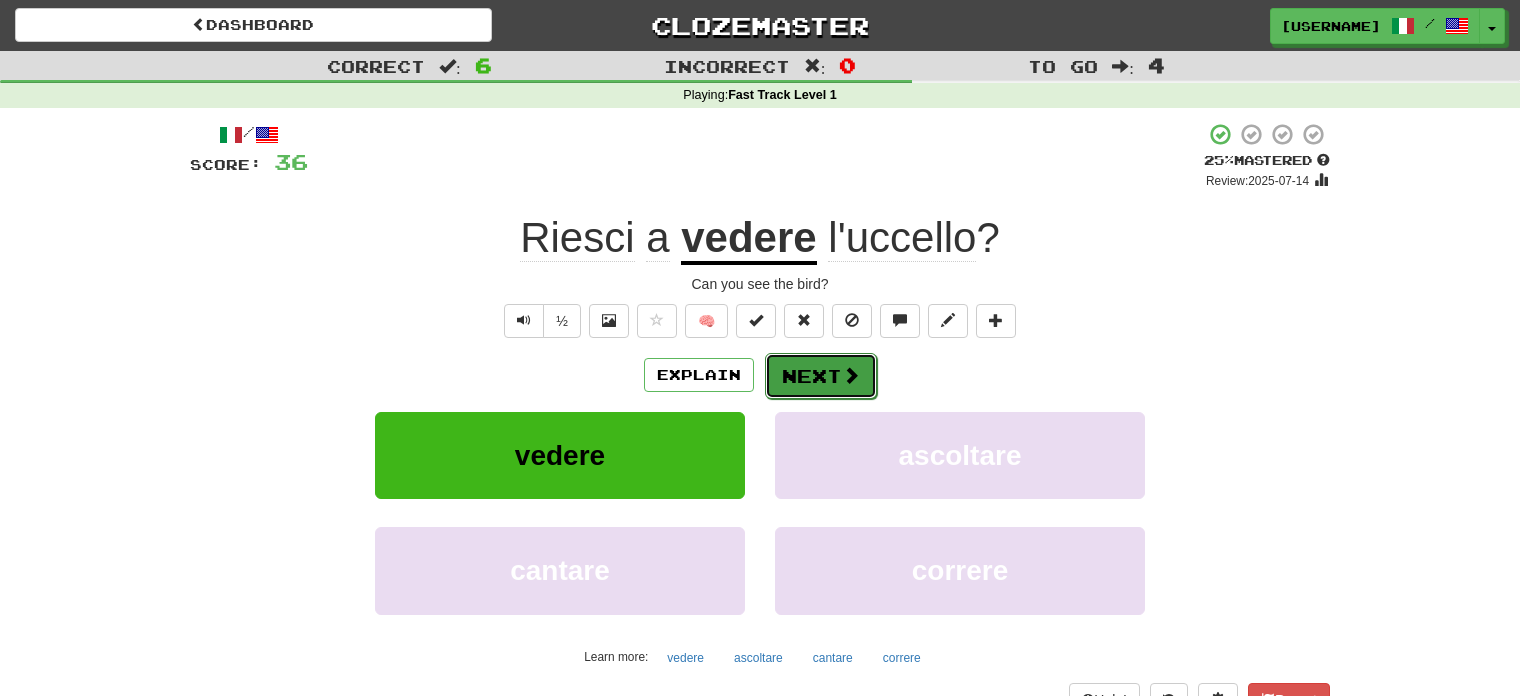 click on "Next" at bounding box center [821, 376] 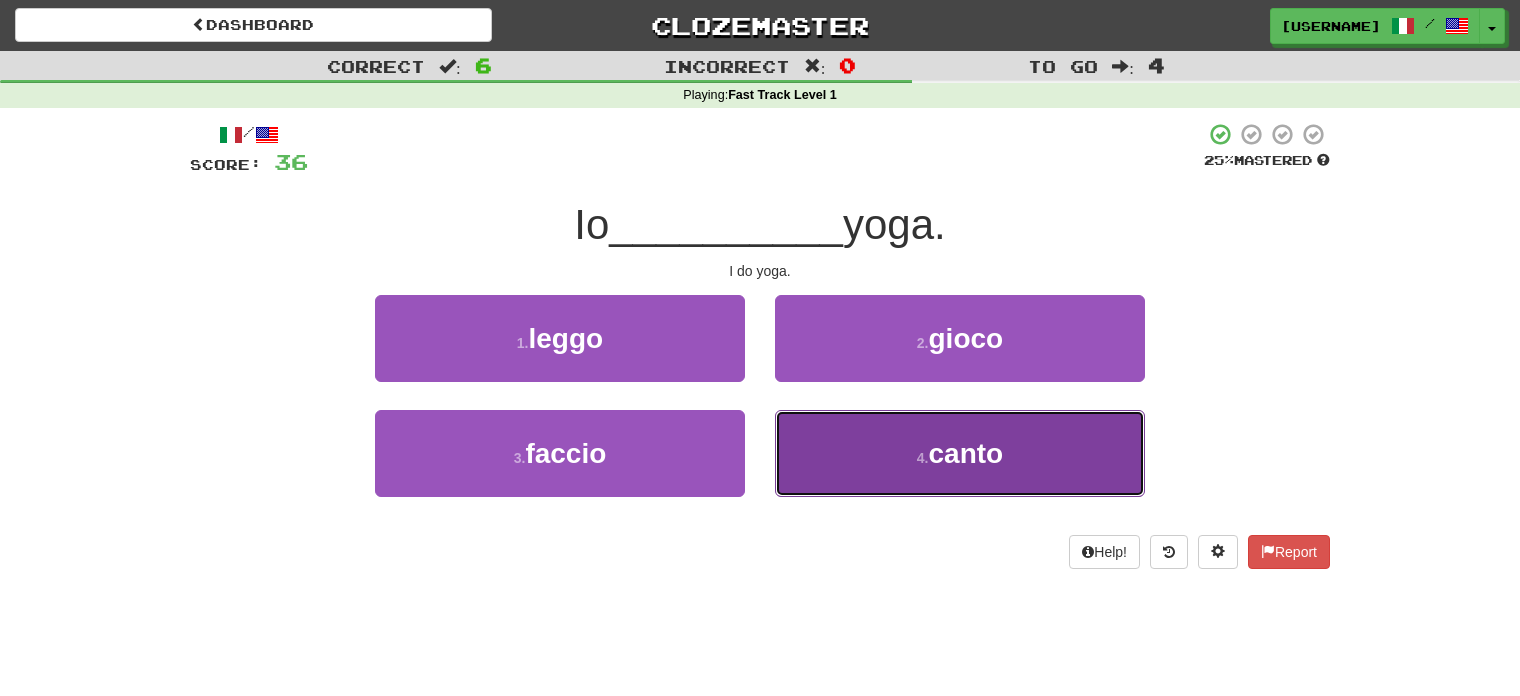 click on "4 .  canto" at bounding box center [960, 453] 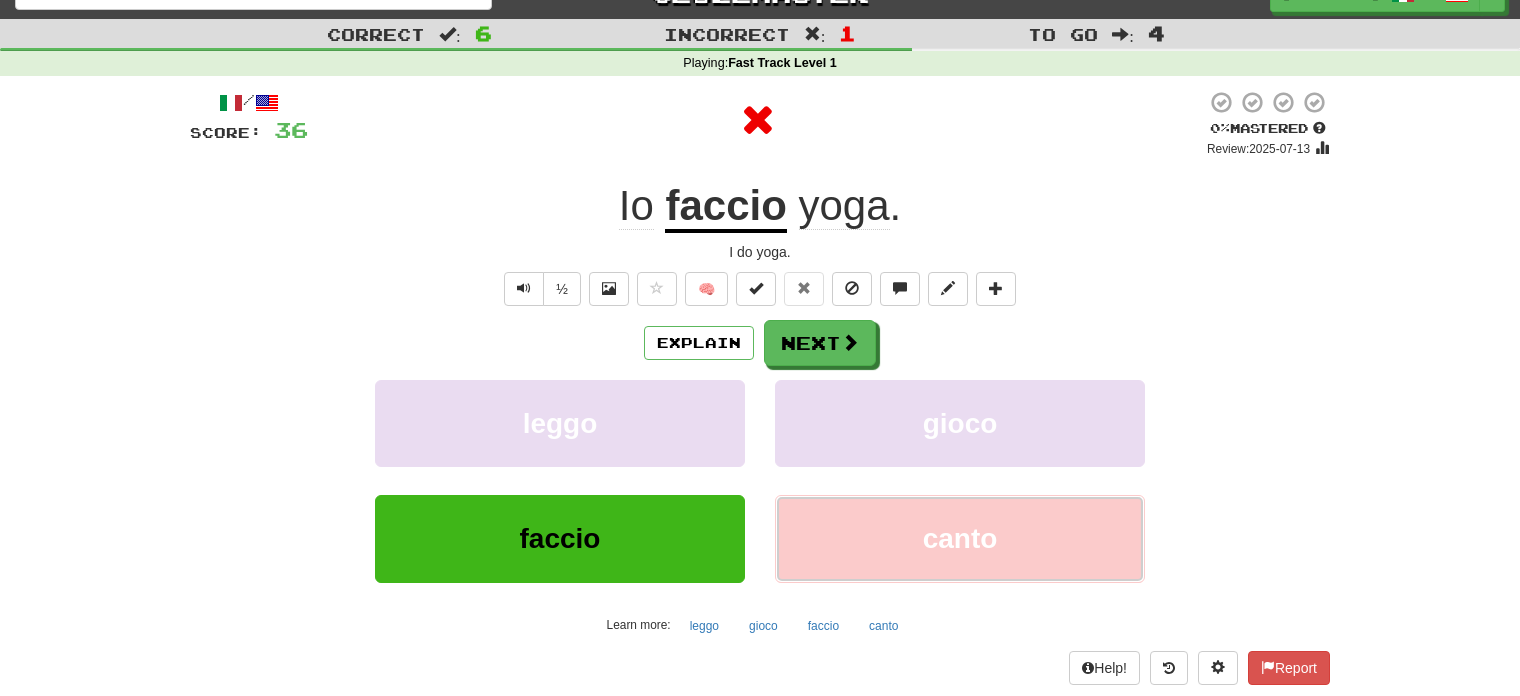 scroll, scrollTop: 36, scrollLeft: 0, axis: vertical 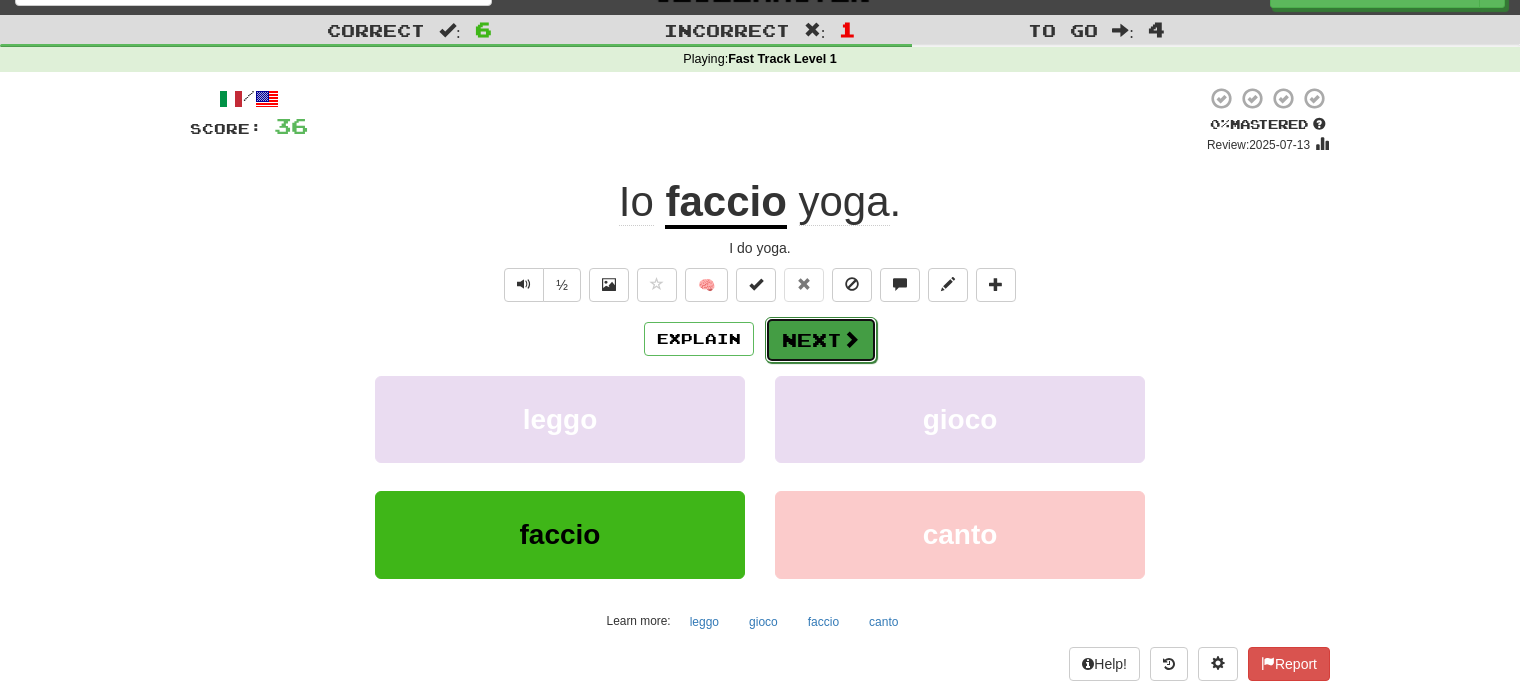 click on "Next" at bounding box center (821, 340) 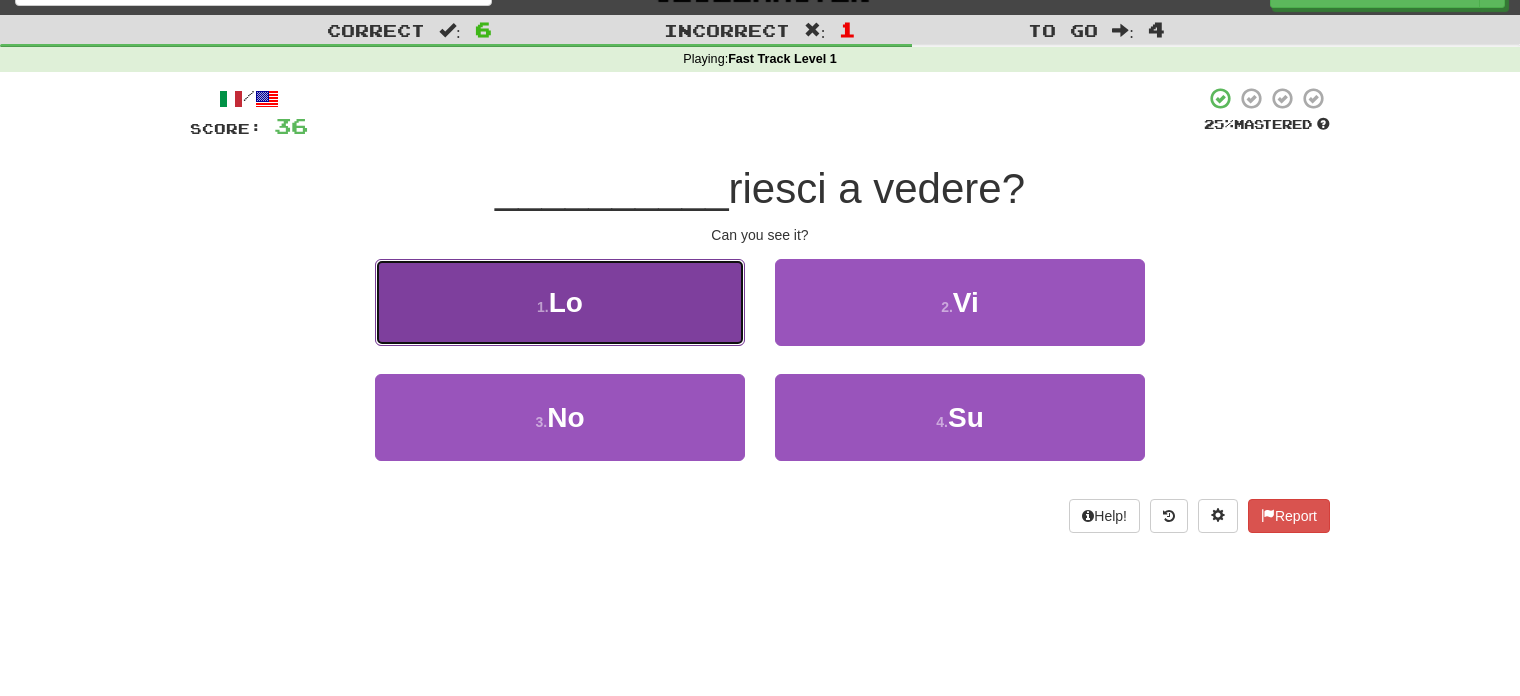 click on "1 .  Lo" at bounding box center (560, 302) 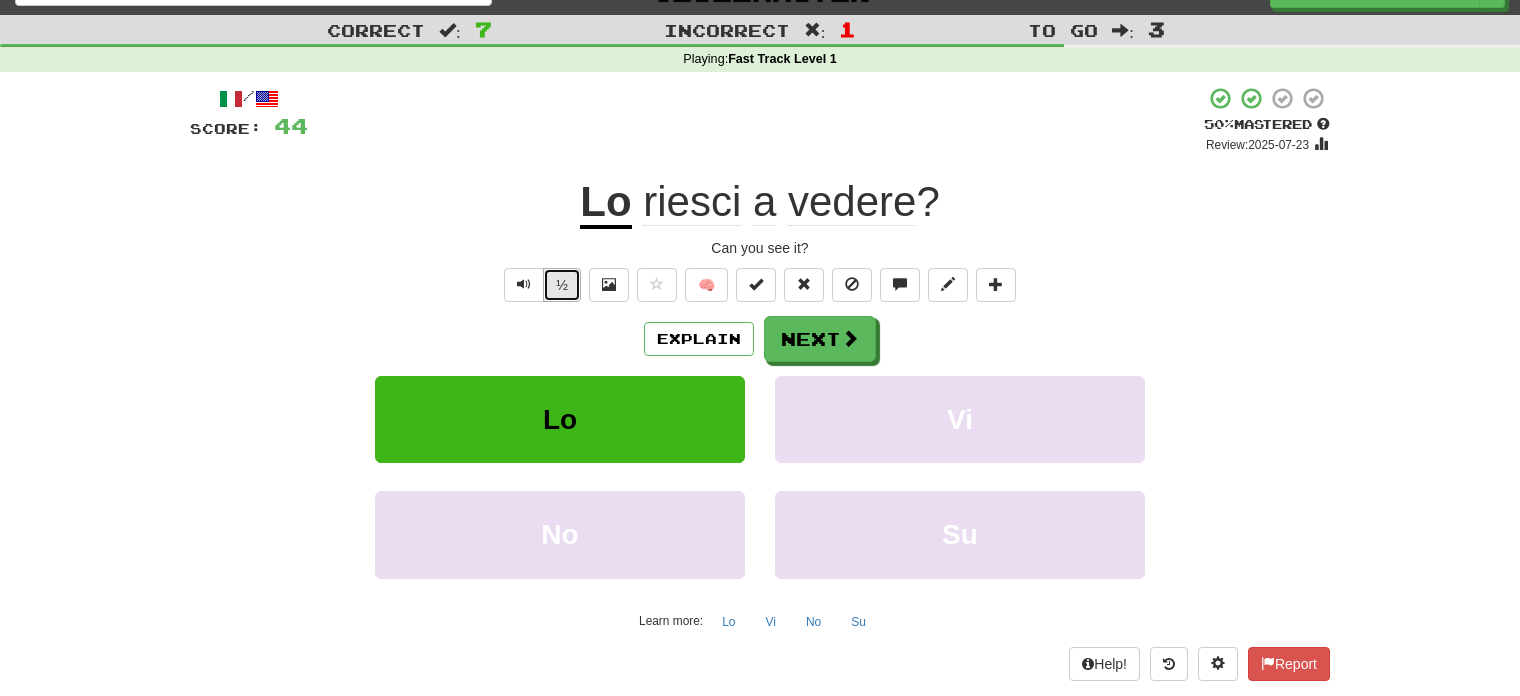 click on "½" at bounding box center [562, 285] 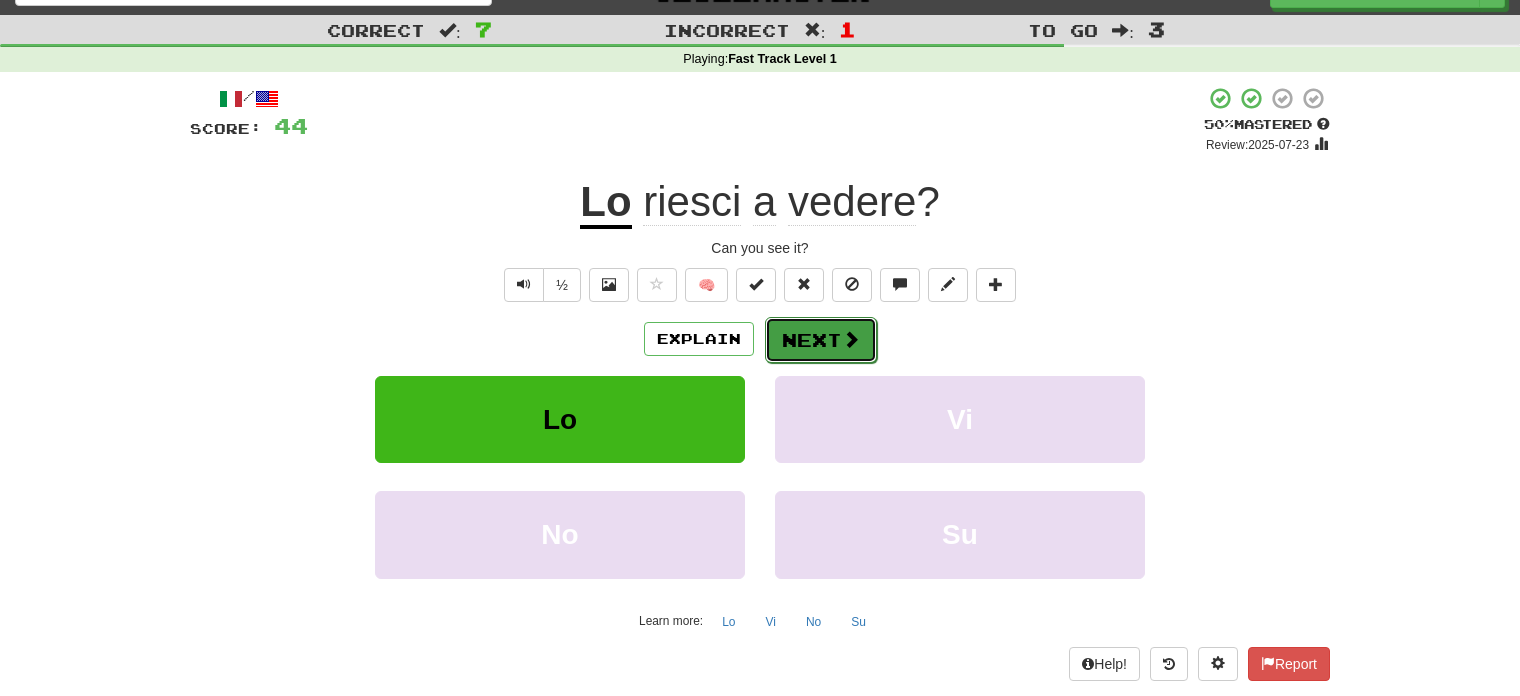 click on "Next" at bounding box center [821, 340] 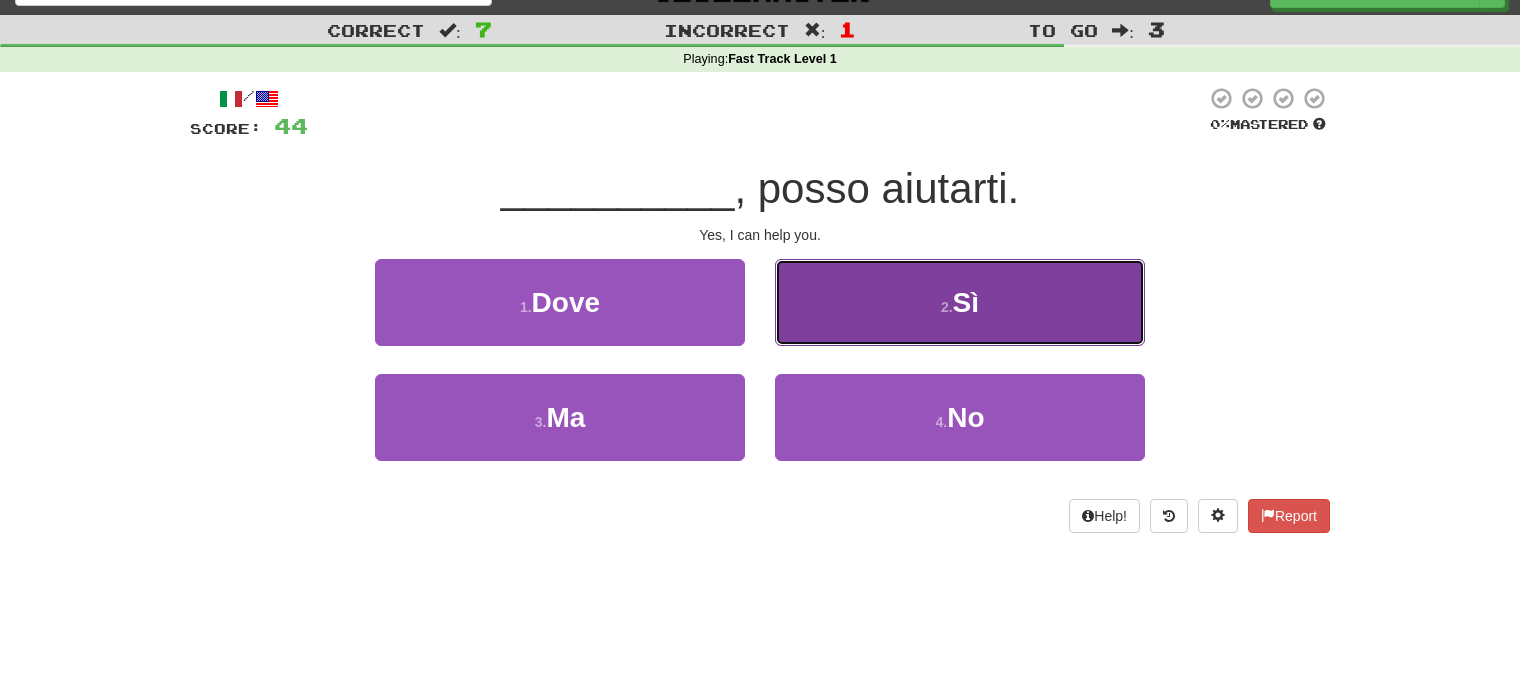 click on "2 .  Sì" at bounding box center [960, 302] 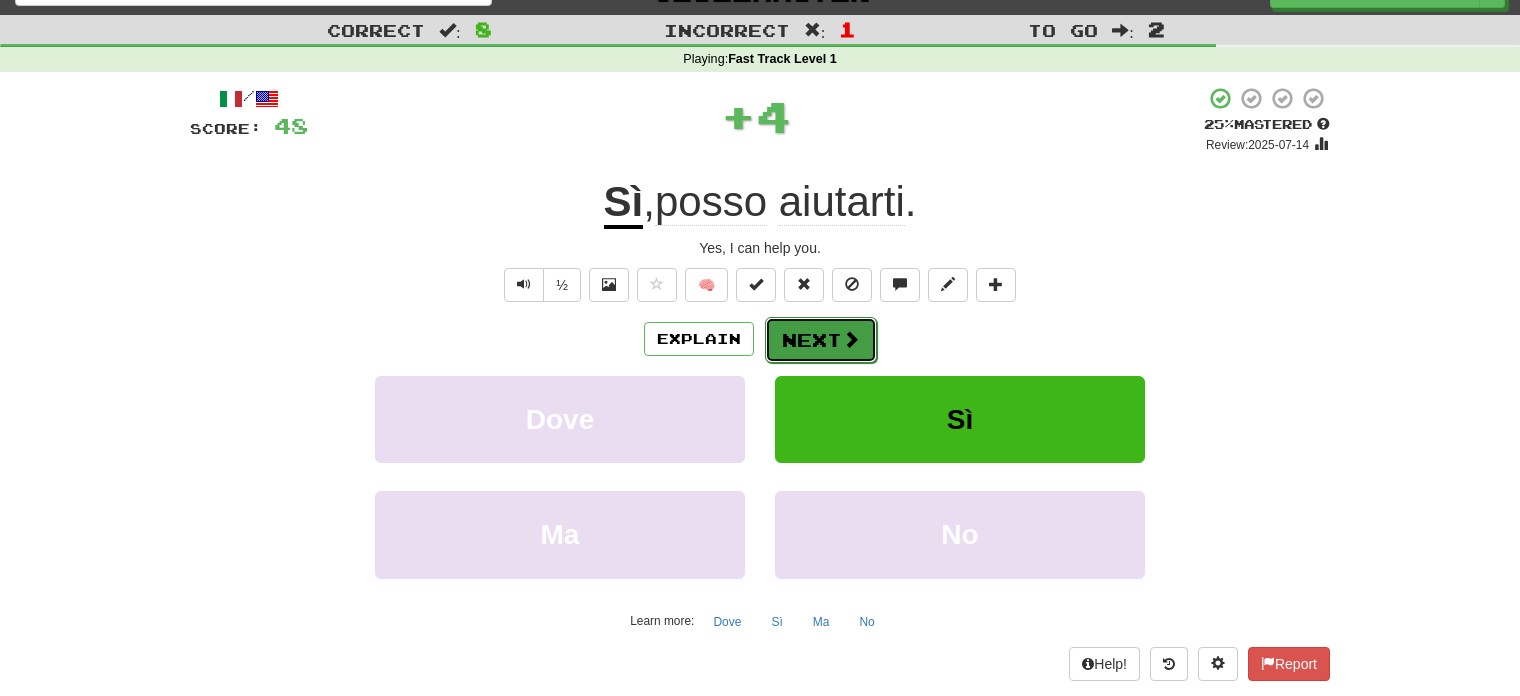 click on "Next" at bounding box center (821, 340) 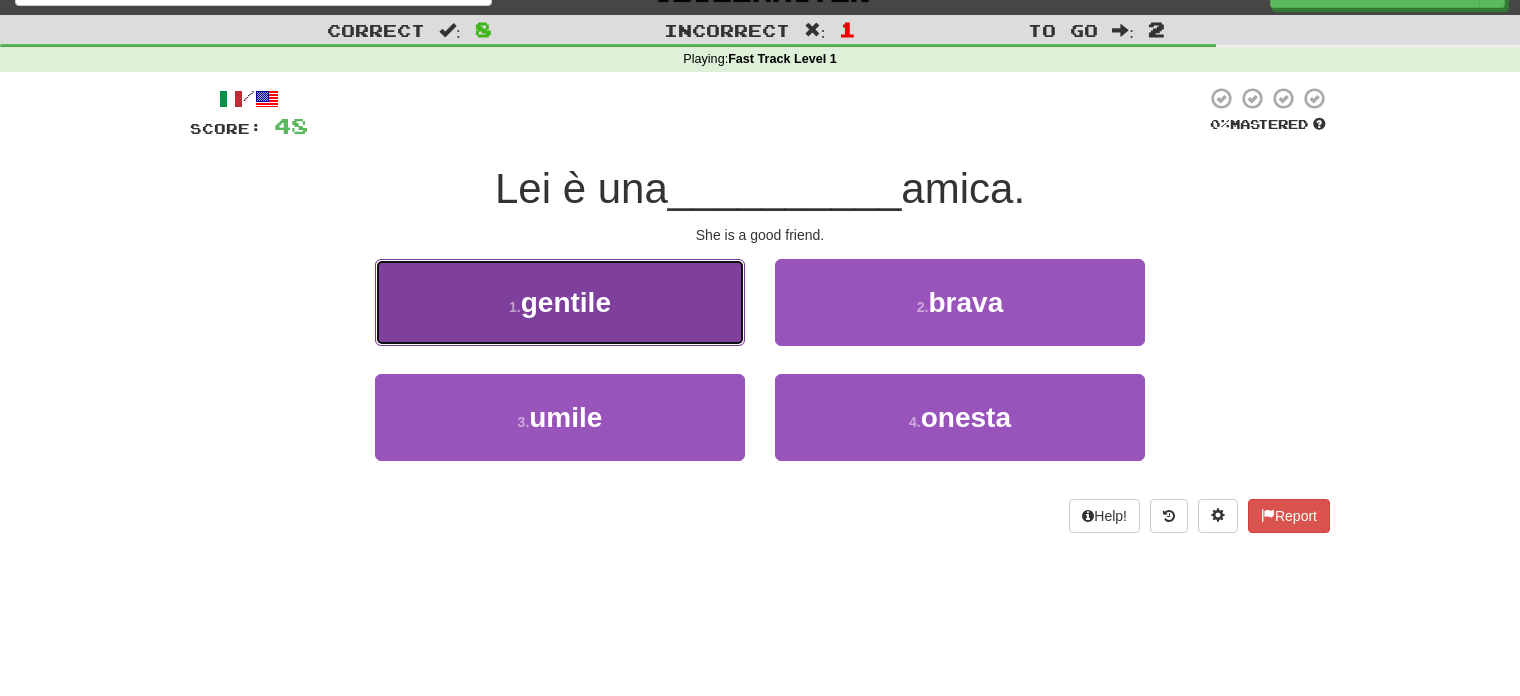 click on "1 .  gentile" at bounding box center [560, 302] 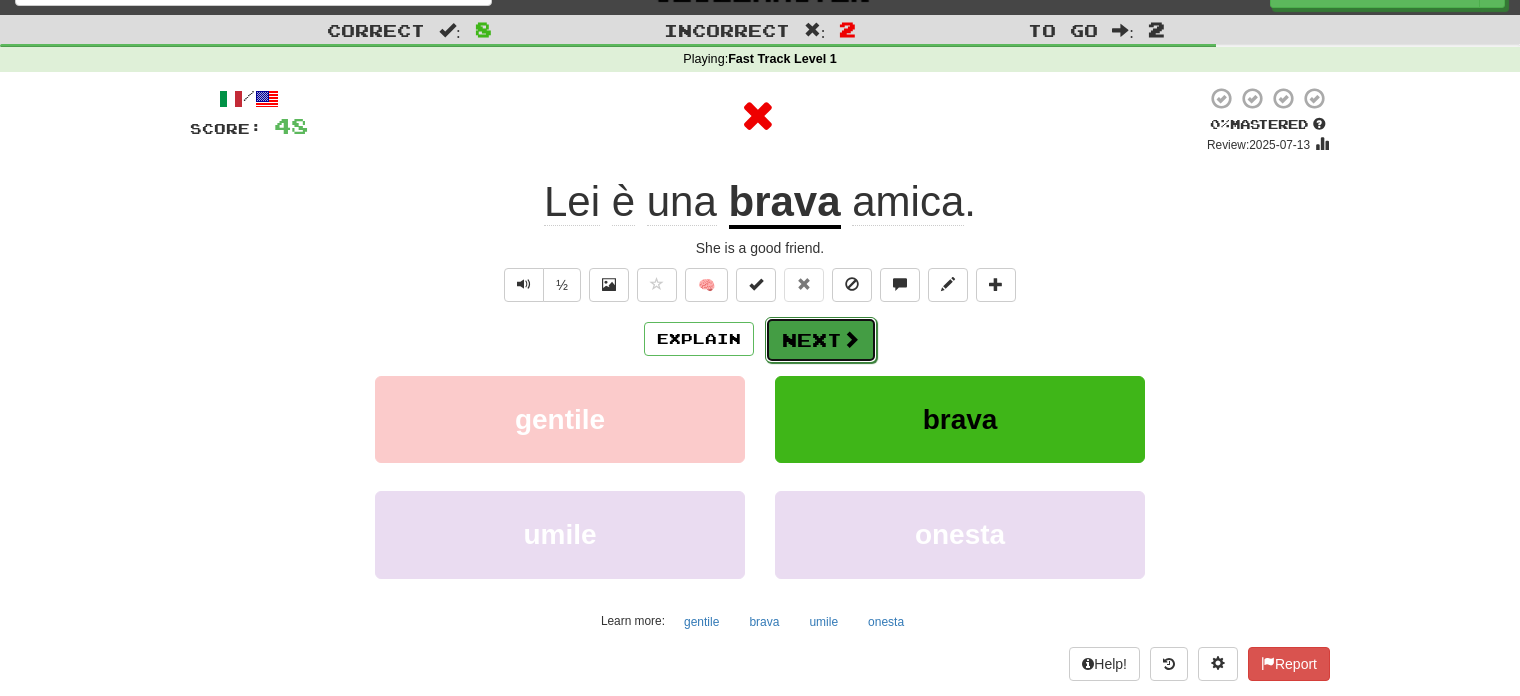 click at bounding box center [851, 339] 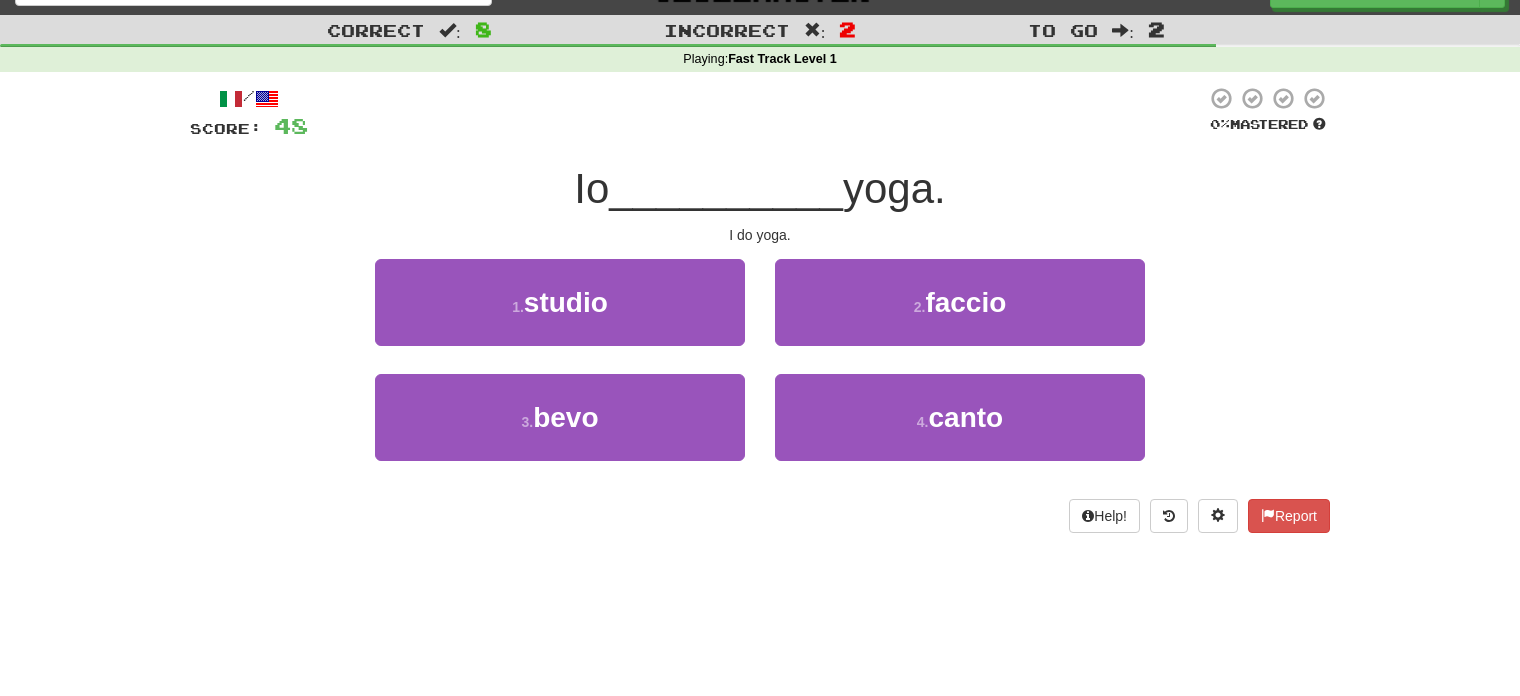 scroll, scrollTop: 52, scrollLeft: 0, axis: vertical 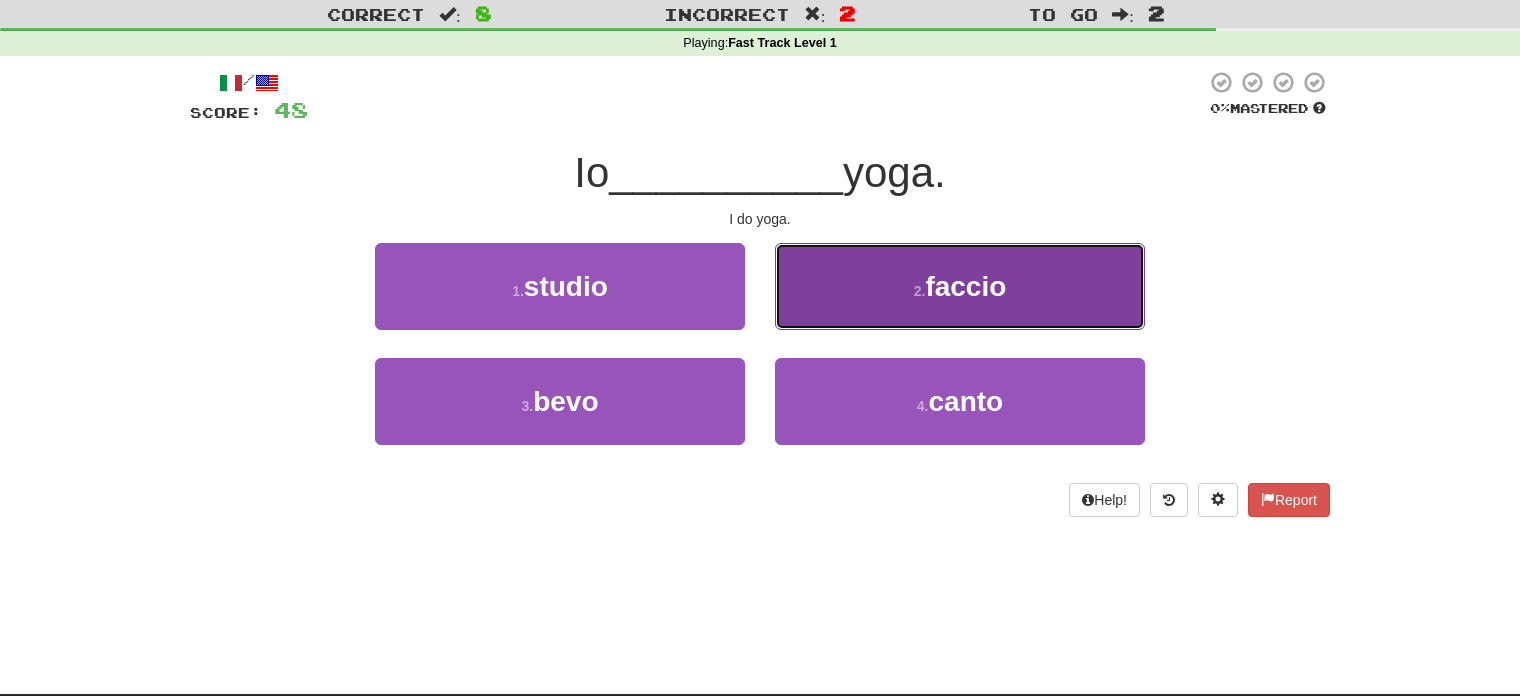 click on "faccio" at bounding box center (965, 286) 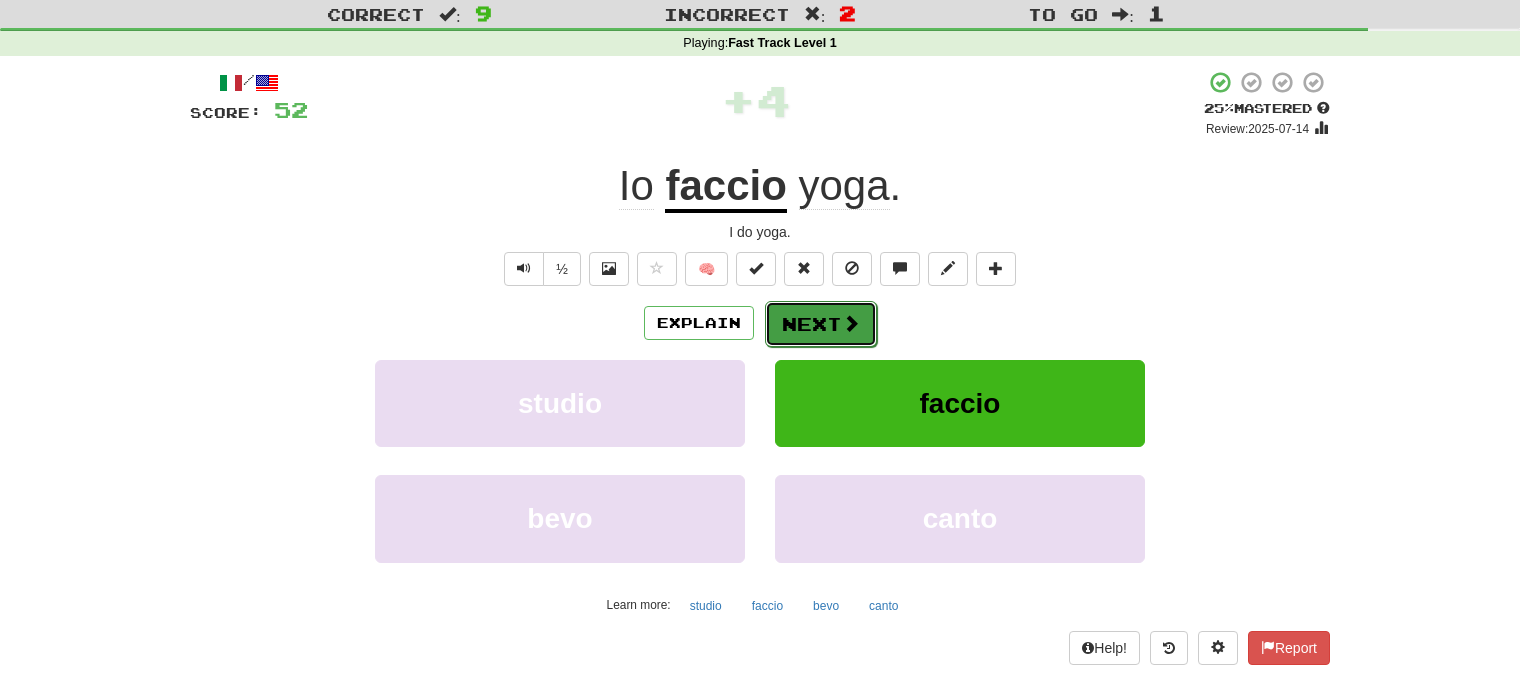 click on "Next" at bounding box center (821, 324) 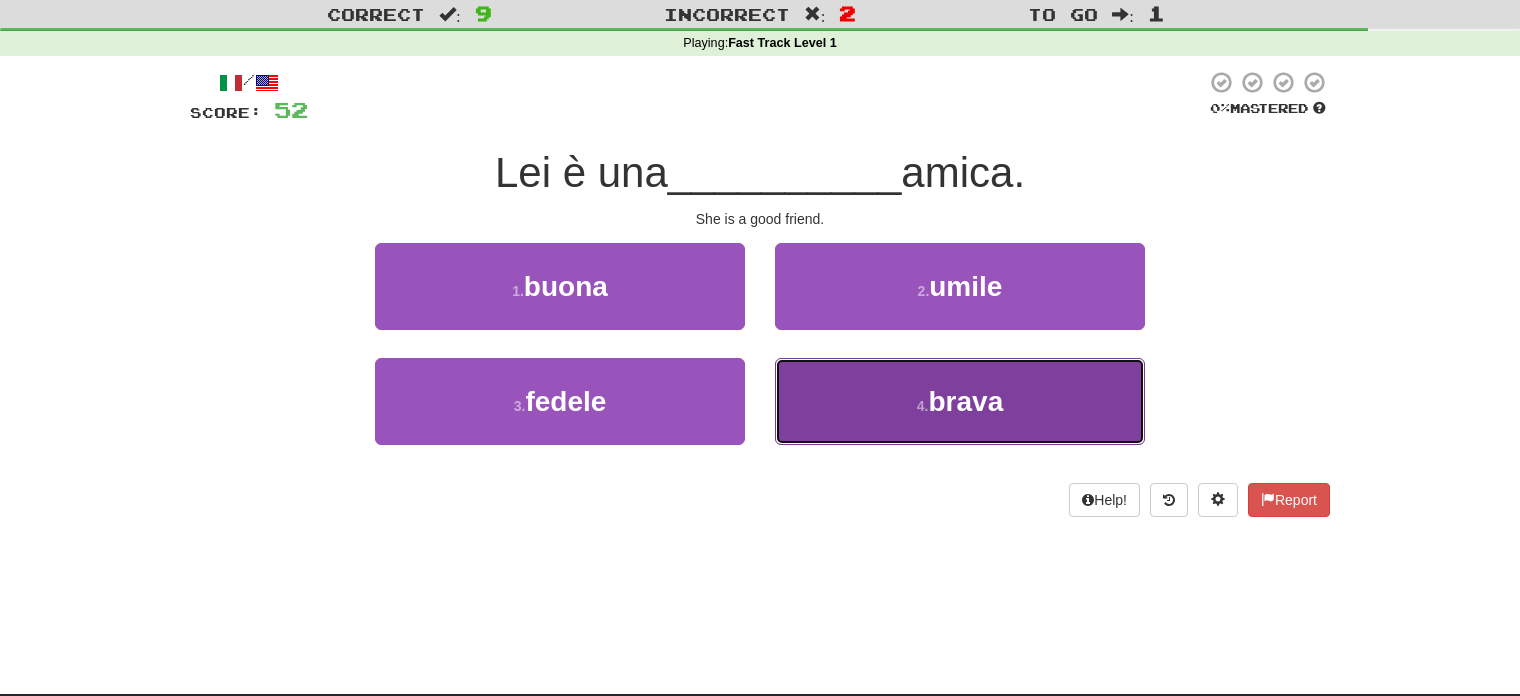click on "brava" at bounding box center (965, 401) 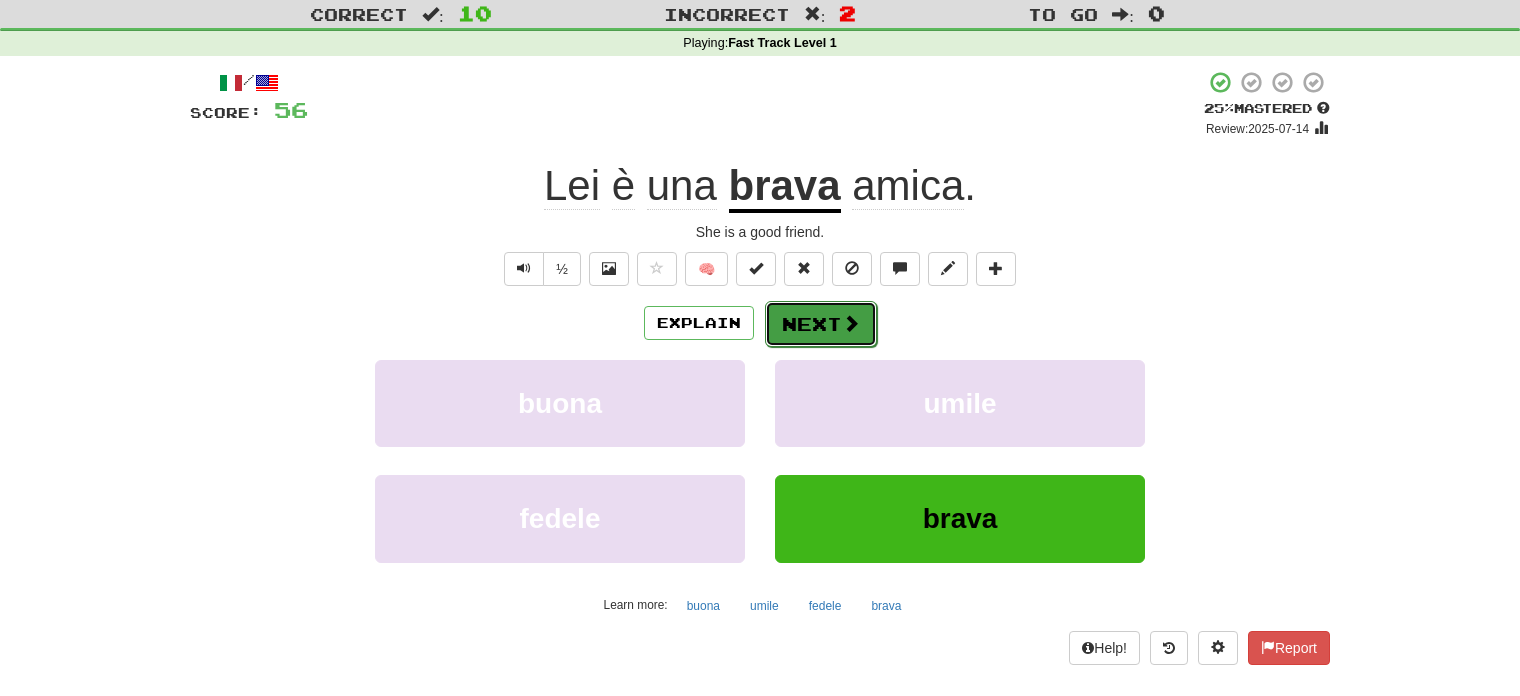 click at bounding box center (851, 323) 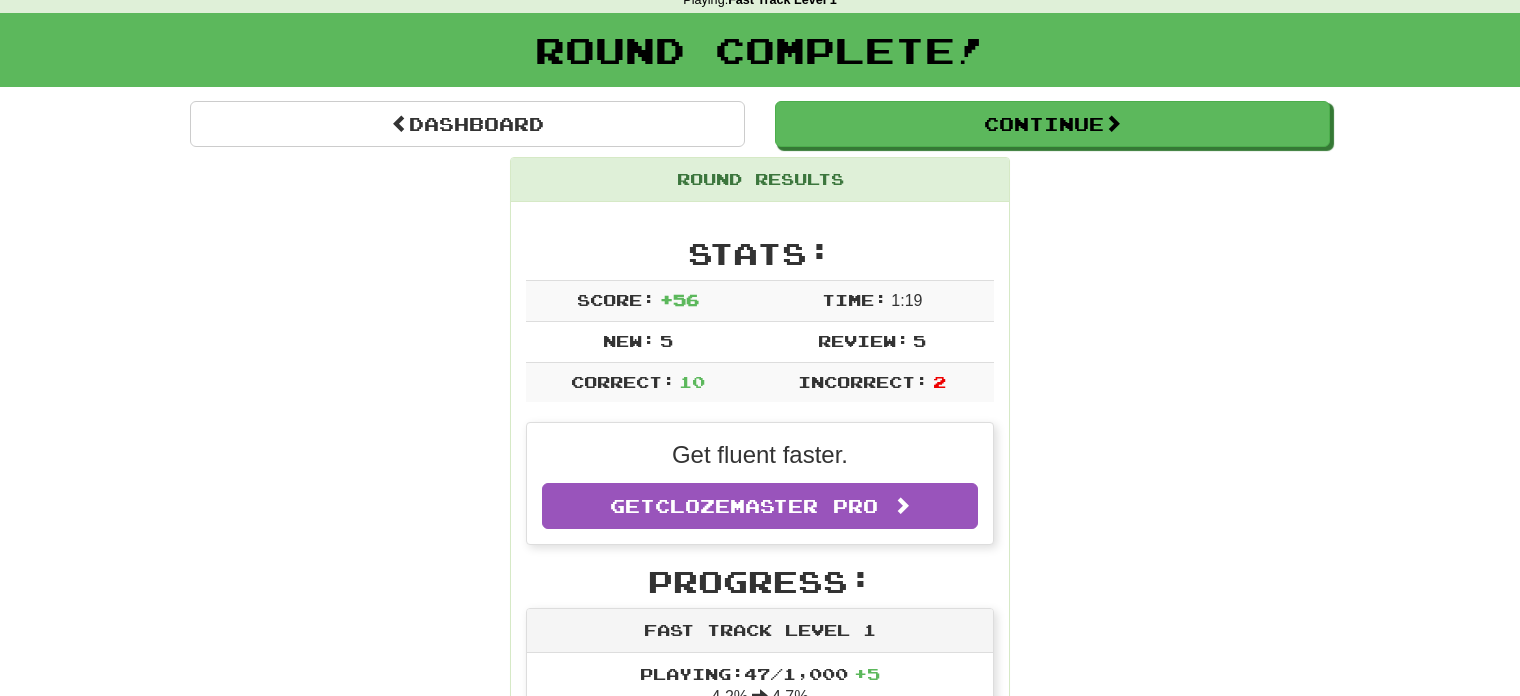 scroll, scrollTop: 88, scrollLeft: 0, axis: vertical 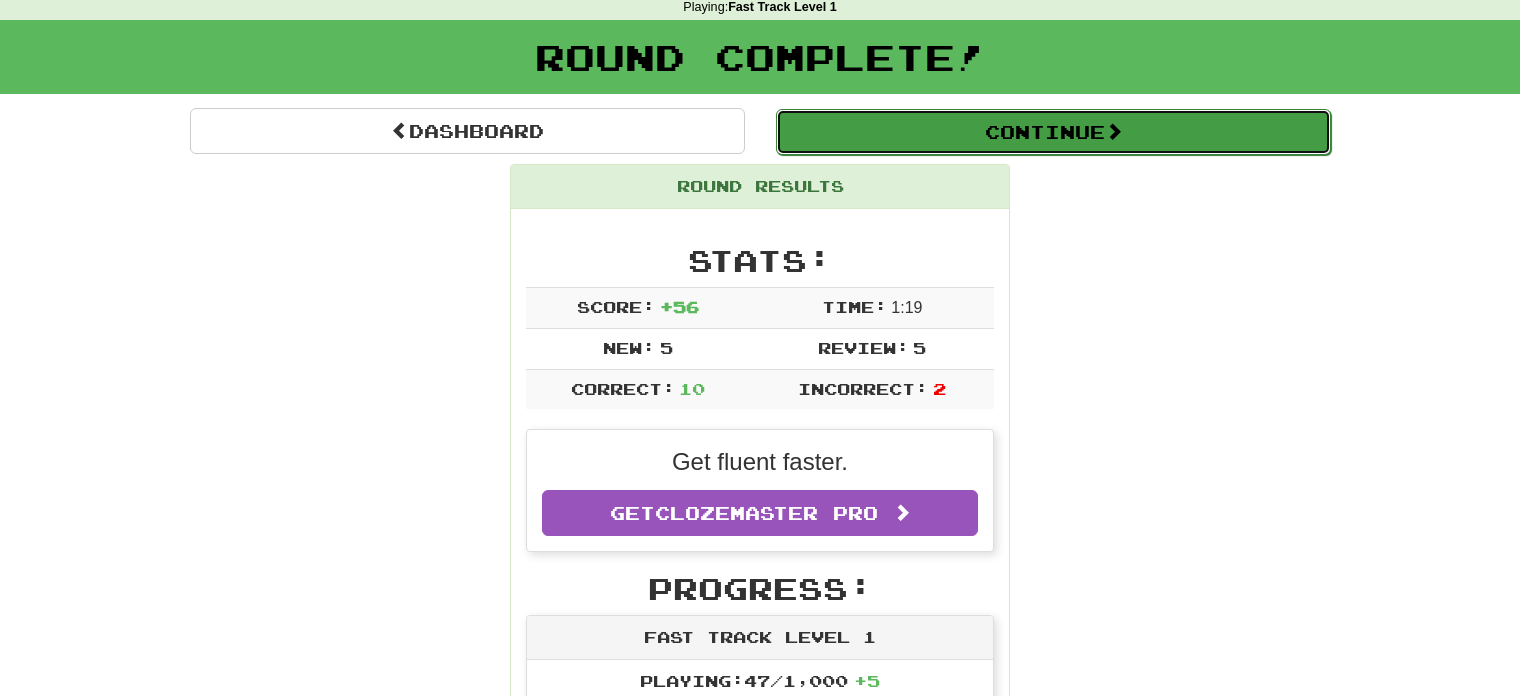 click on "Continue" at bounding box center [1053, 132] 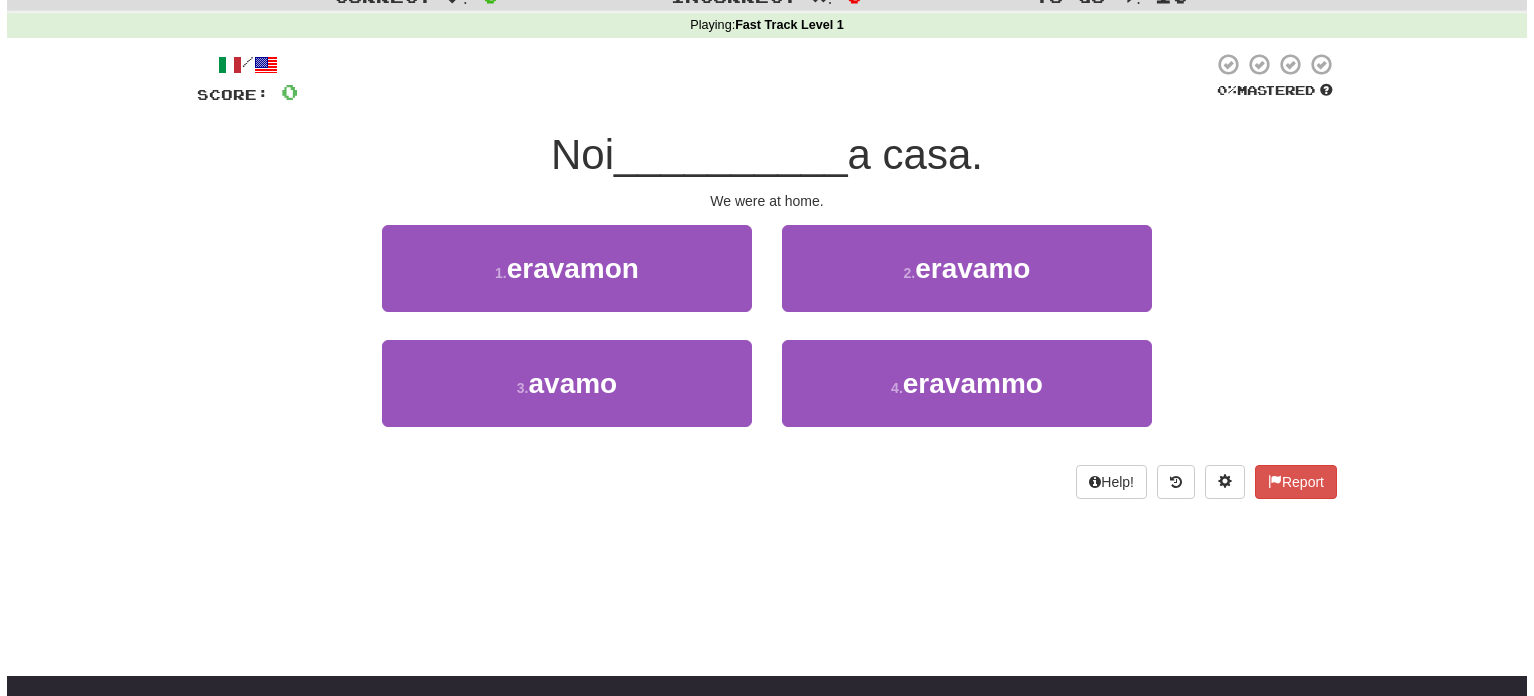 scroll, scrollTop: 72, scrollLeft: 0, axis: vertical 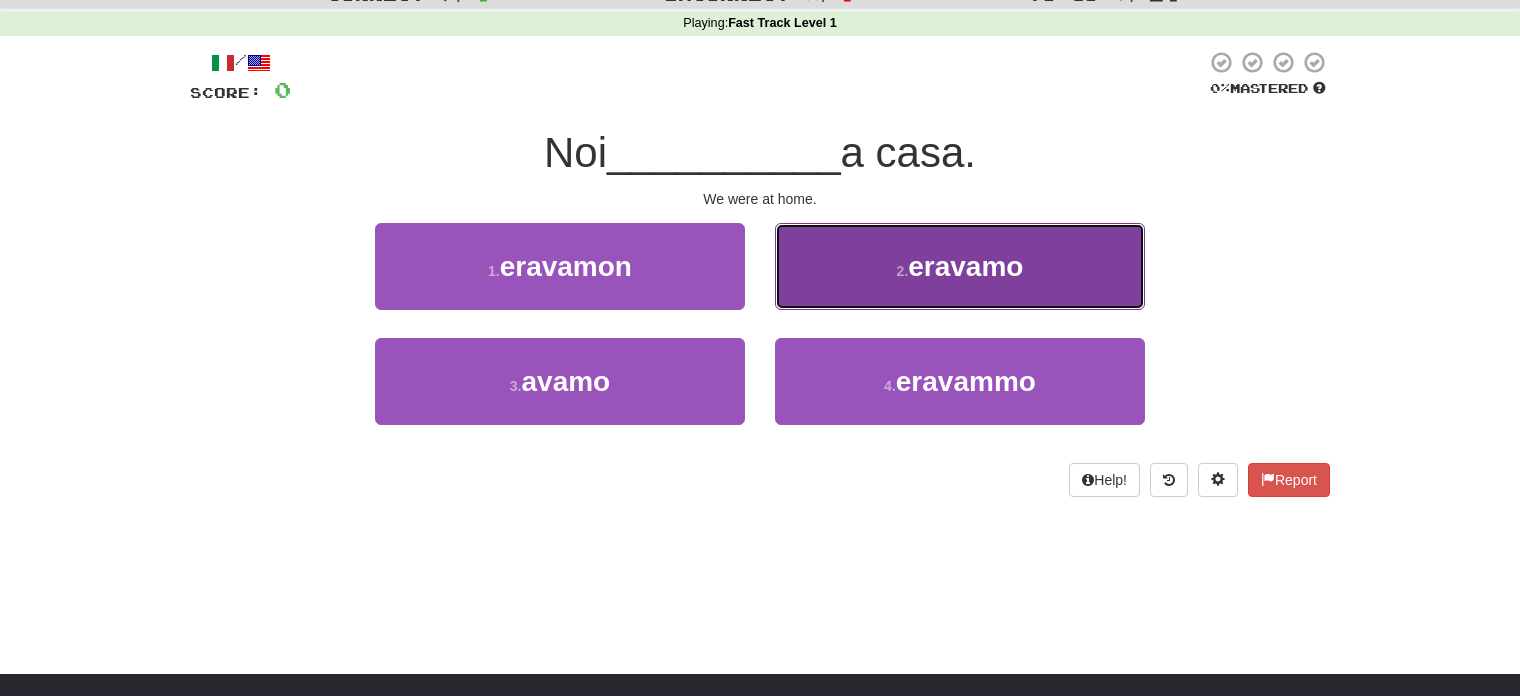 click on "2 .  eravamo" at bounding box center [960, 266] 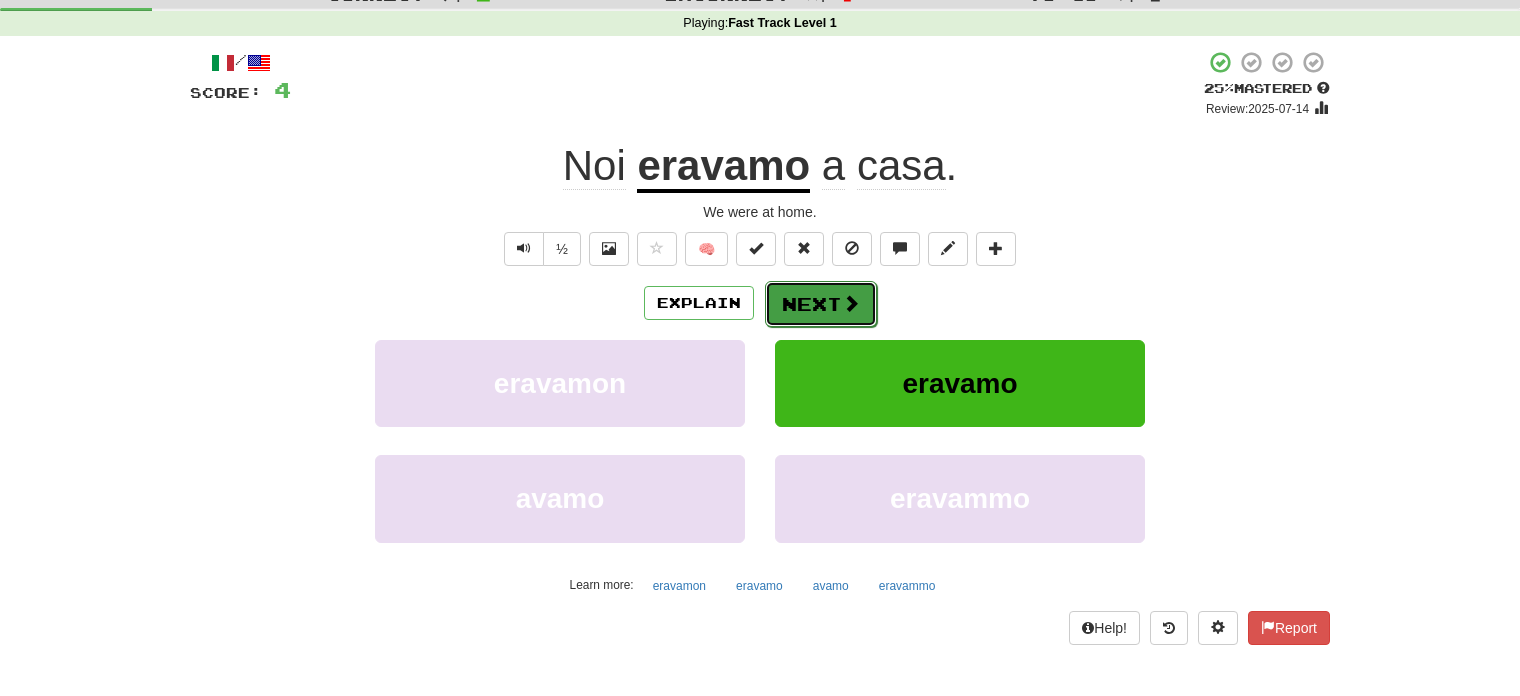 click on "Next" at bounding box center [821, 304] 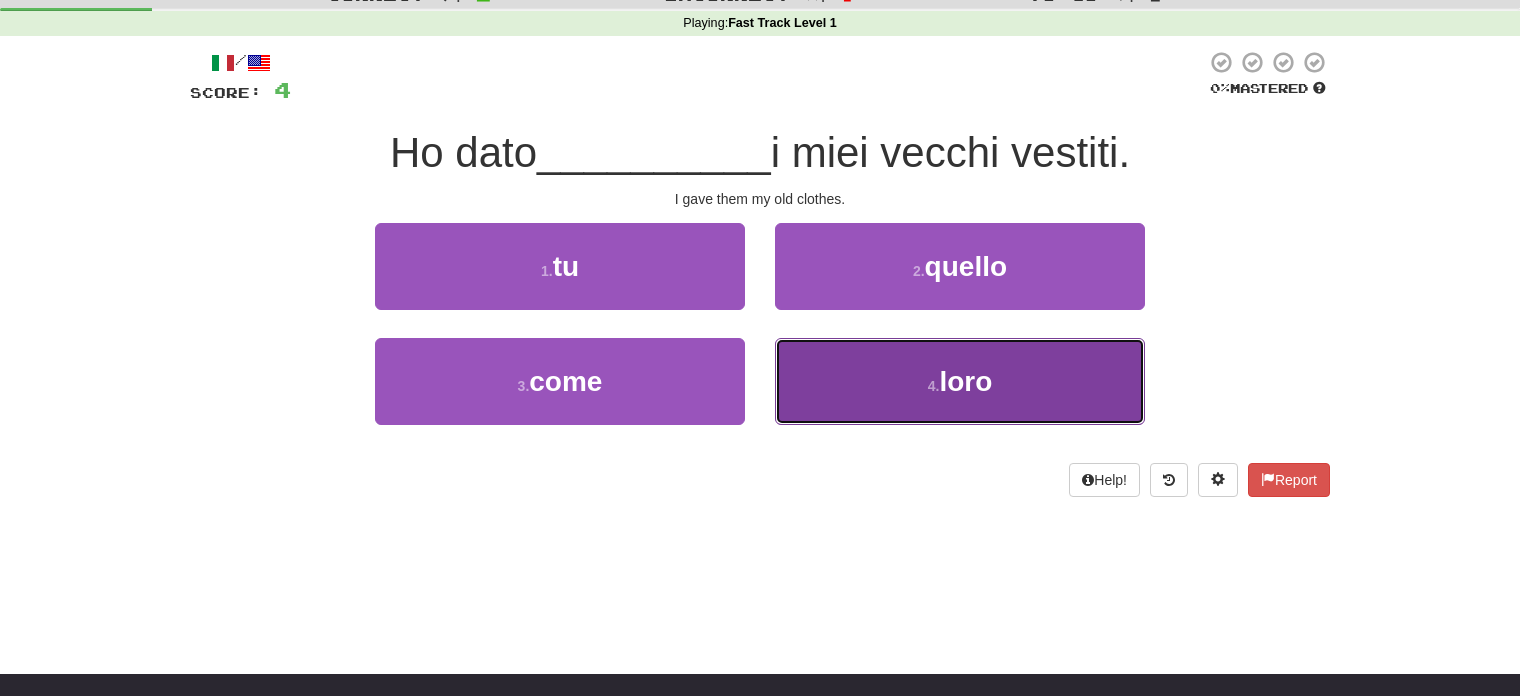 click on "4 .  loro" at bounding box center [960, 381] 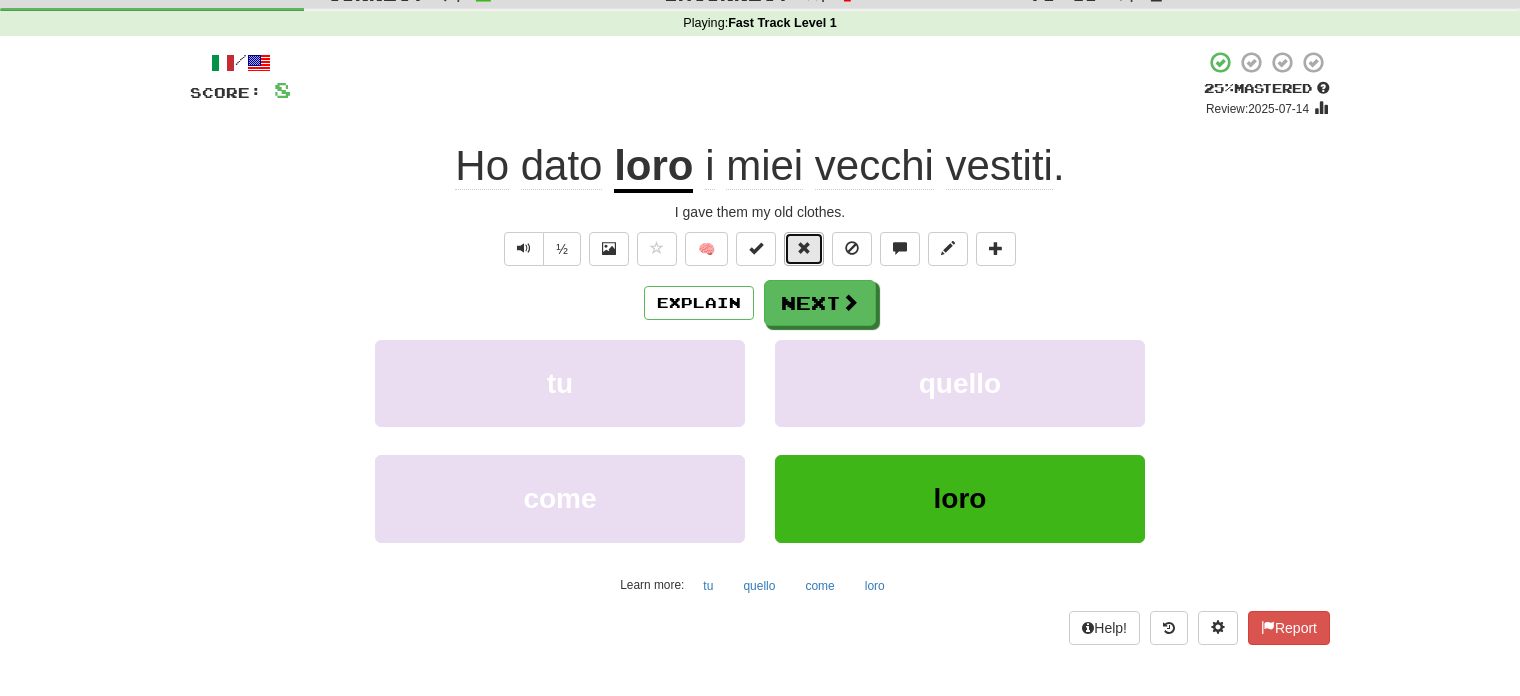 click at bounding box center (804, 249) 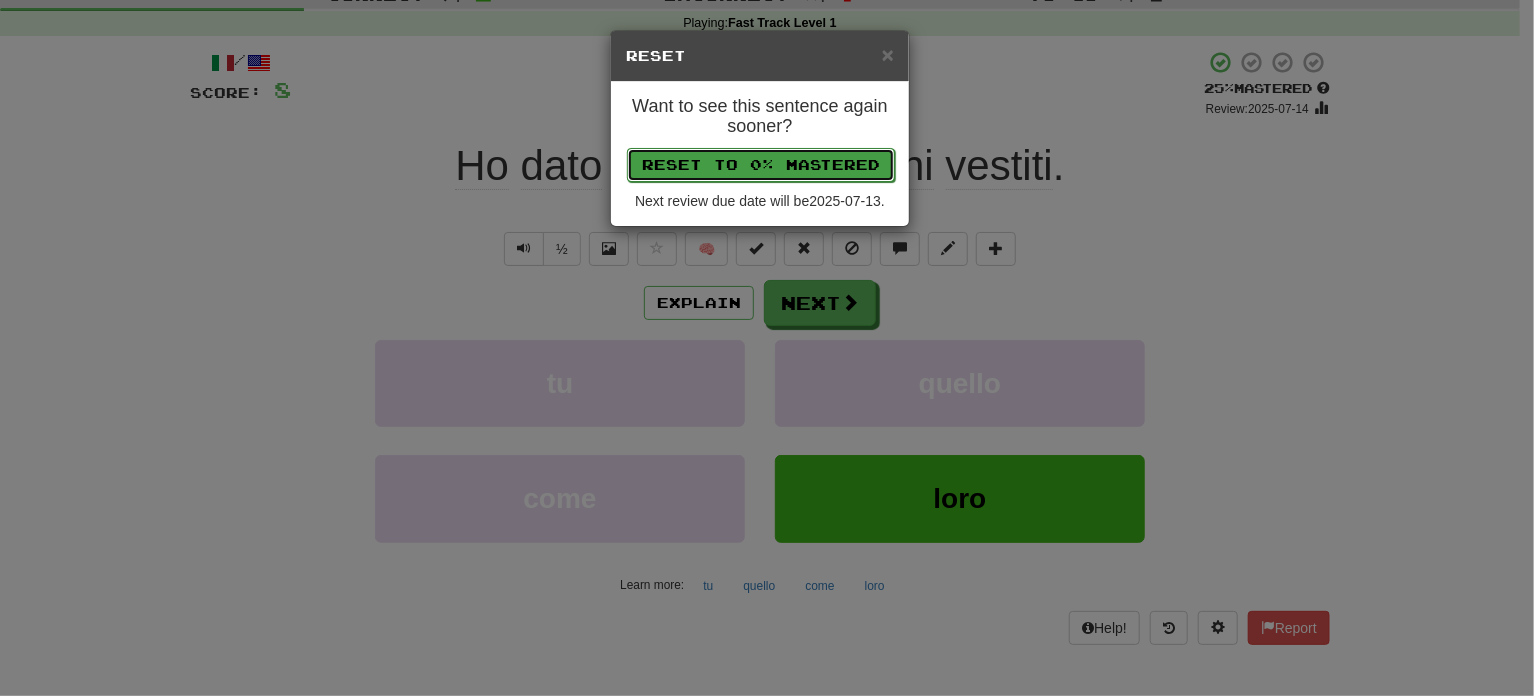 click on "Reset to 0% Mastered" at bounding box center [761, 165] 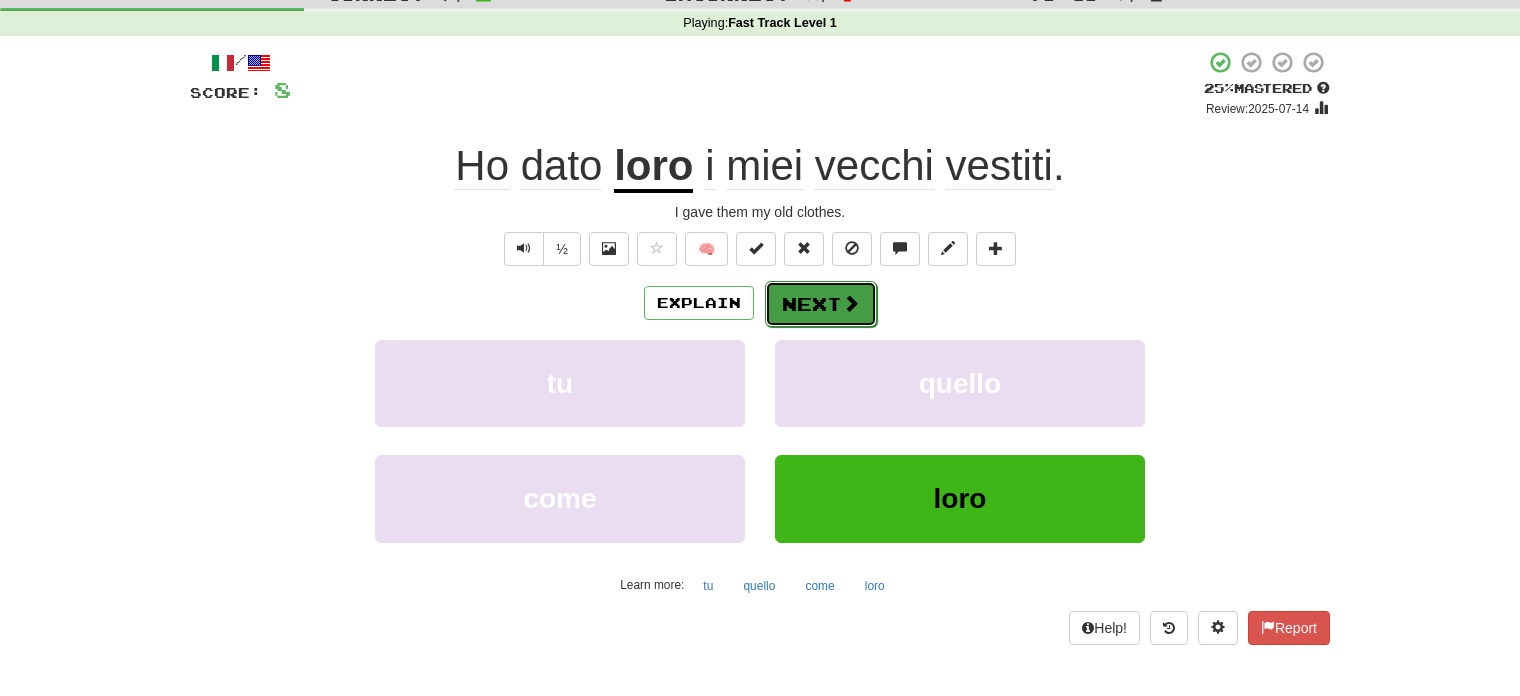 click on "Next" at bounding box center (821, 304) 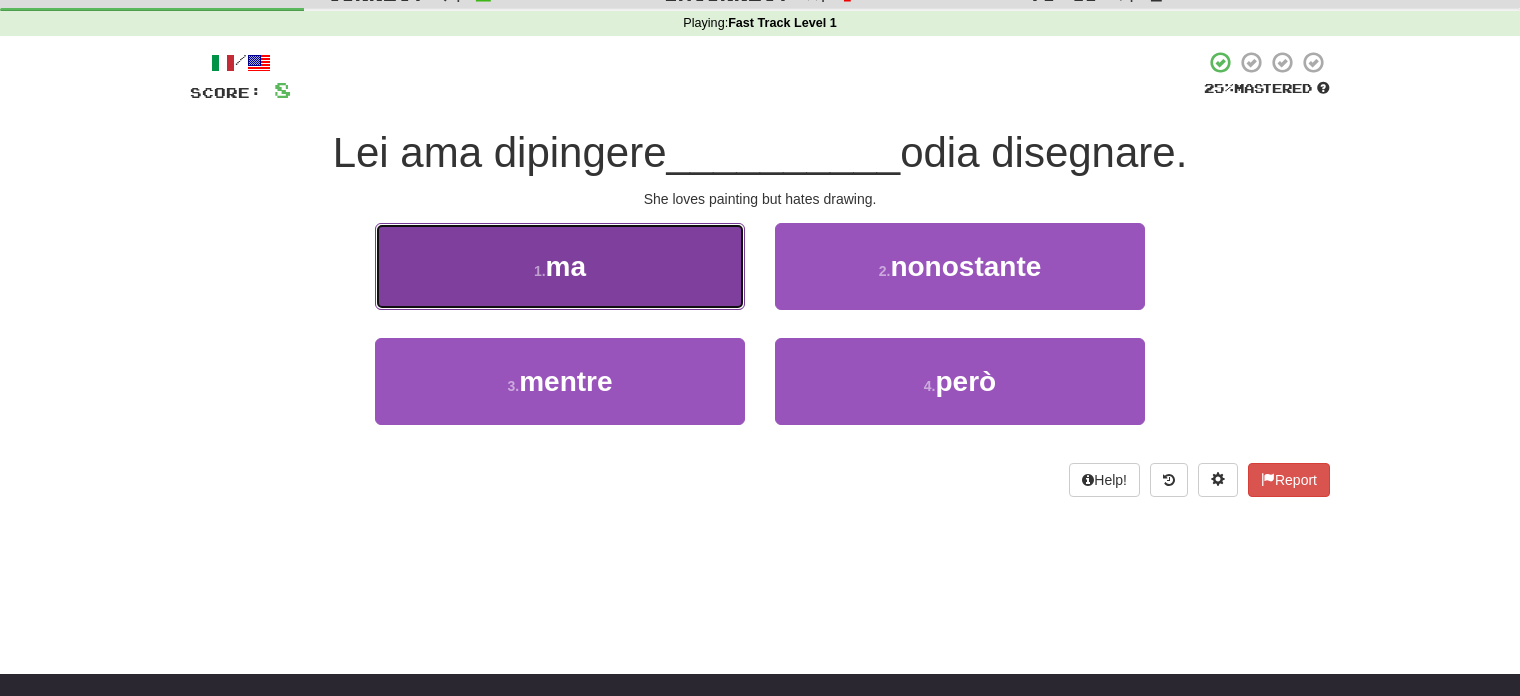 click on "1 .  ma" at bounding box center (560, 266) 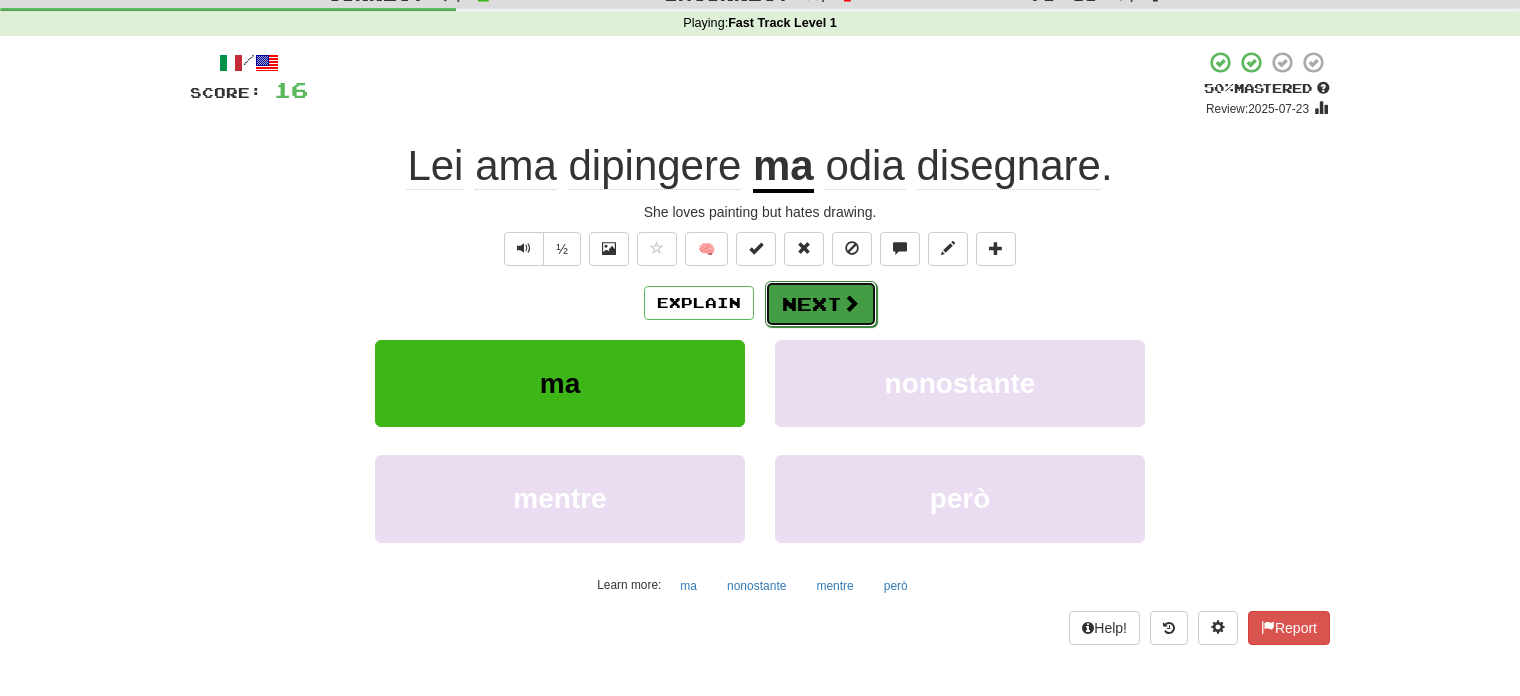 click on "Next" at bounding box center (821, 304) 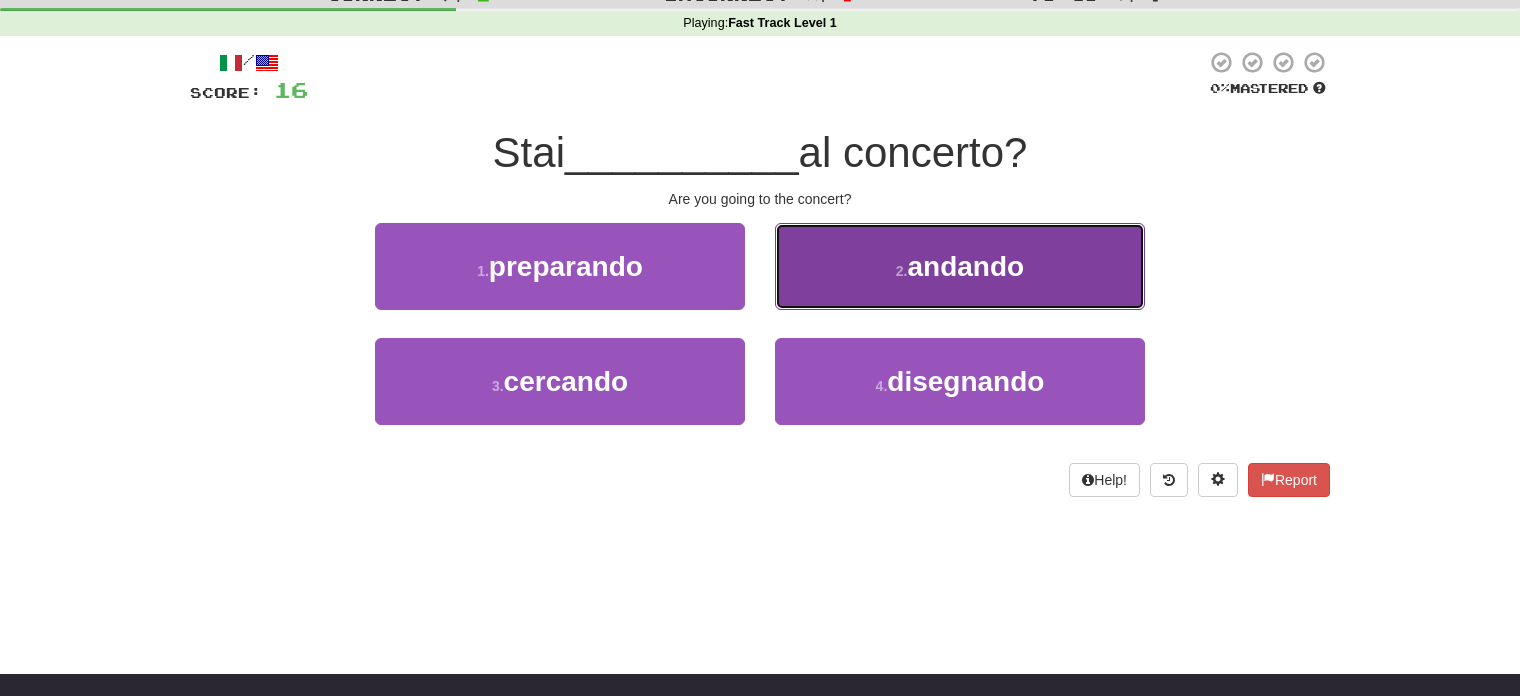 click on "2 .  andando" at bounding box center [960, 266] 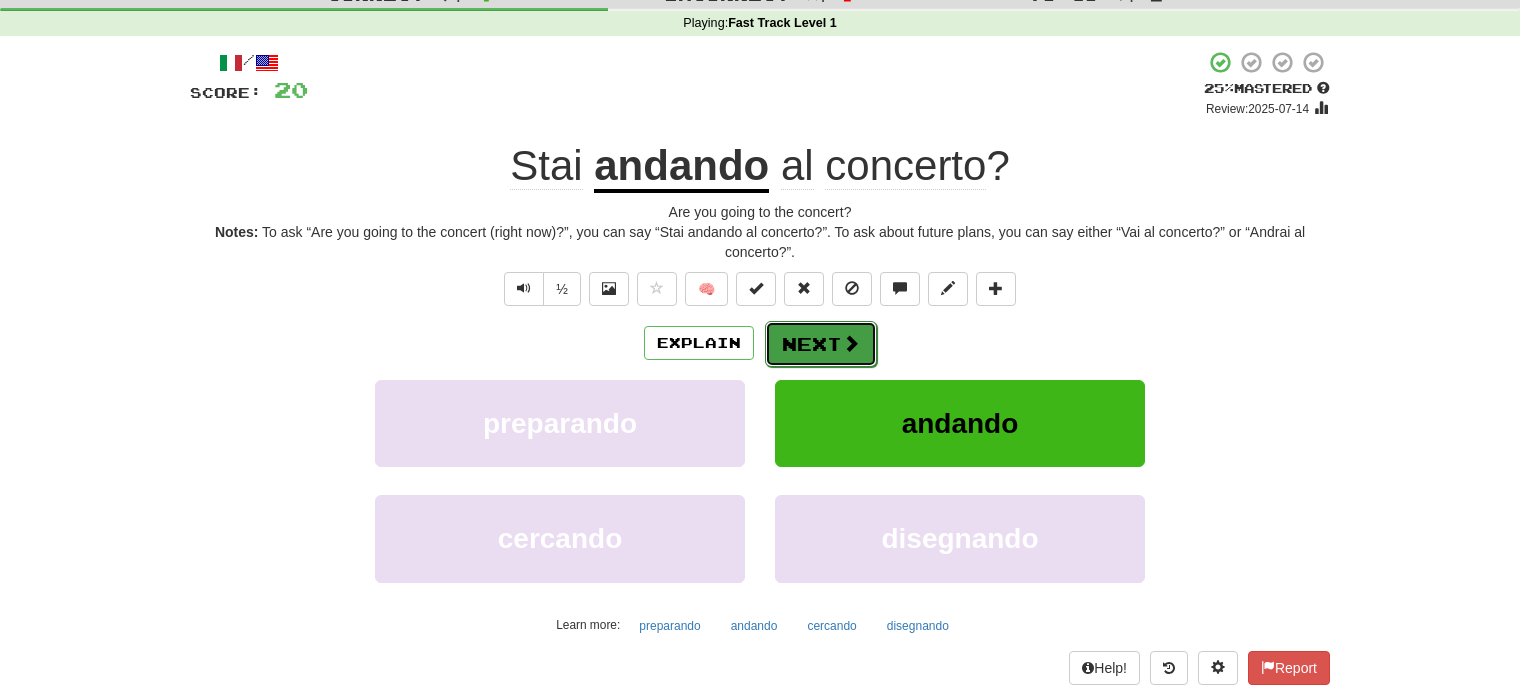 click on "Next" at bounding box center (821, 344) 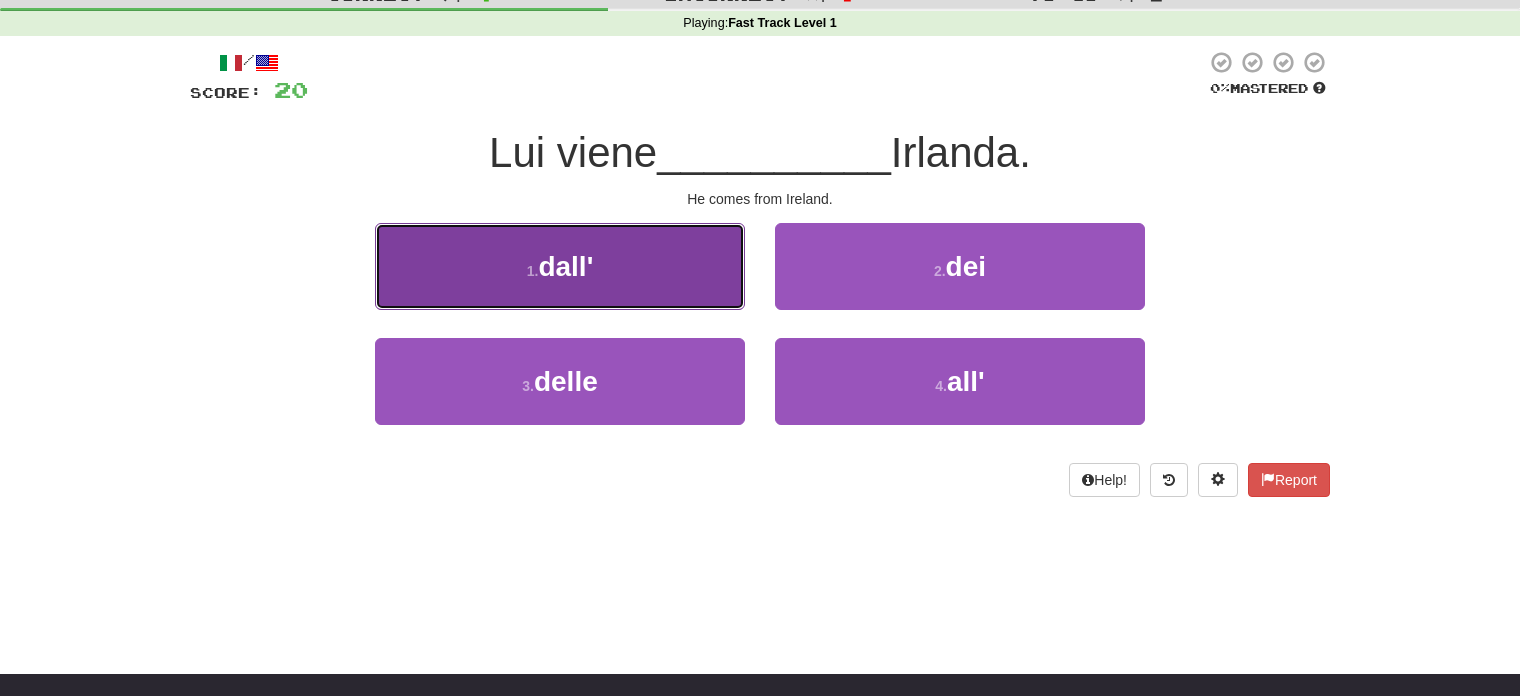 click on "1 .  dall'" at bounding box center (560, 266) 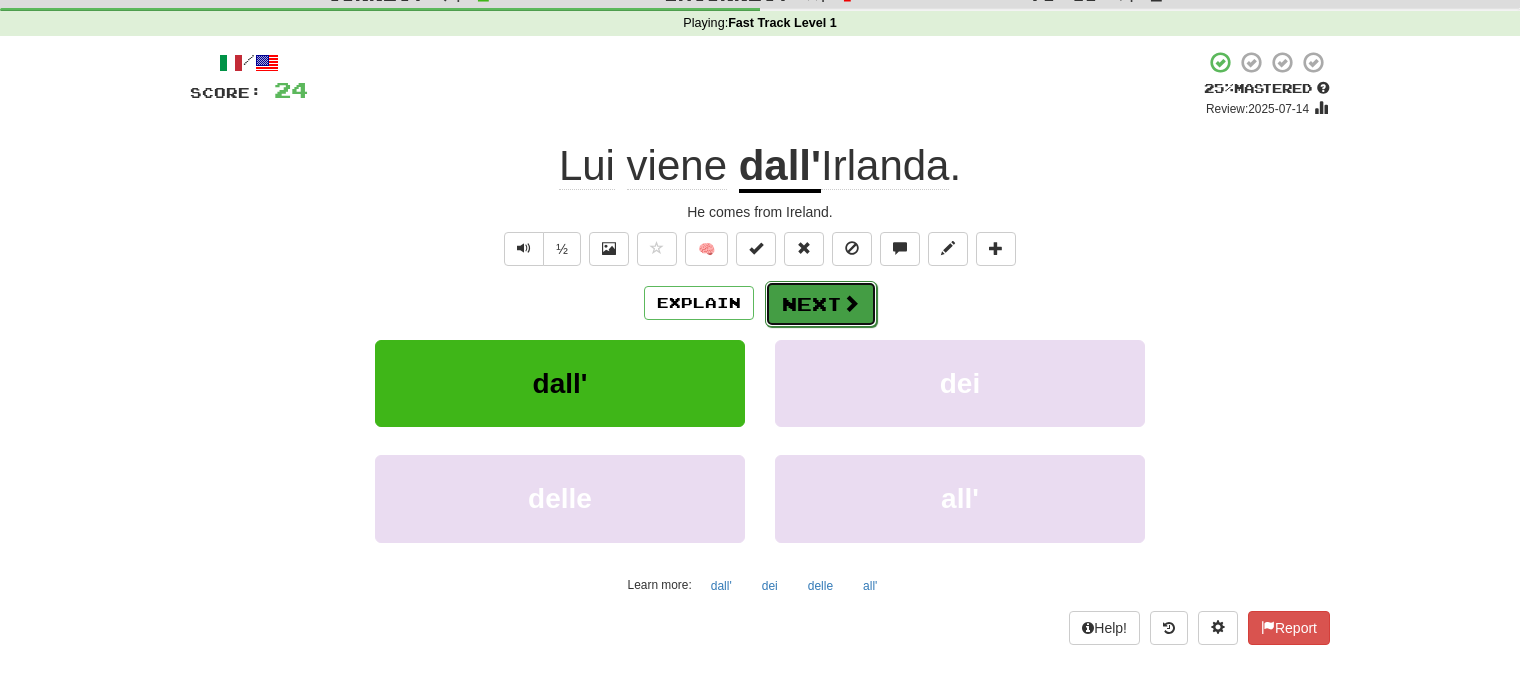 click at bounding box center [851, 303] 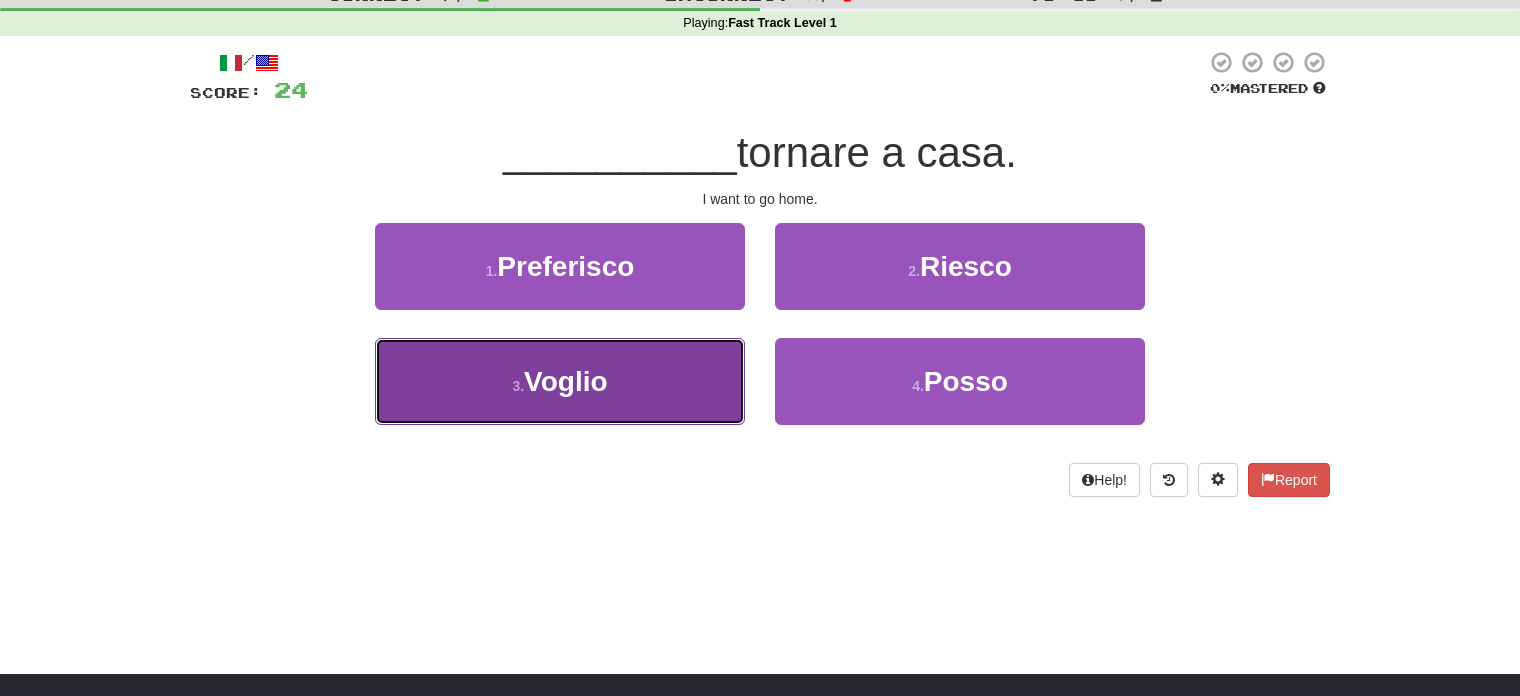 click on "3 .  Voglio" at bounding box center (560, 381) 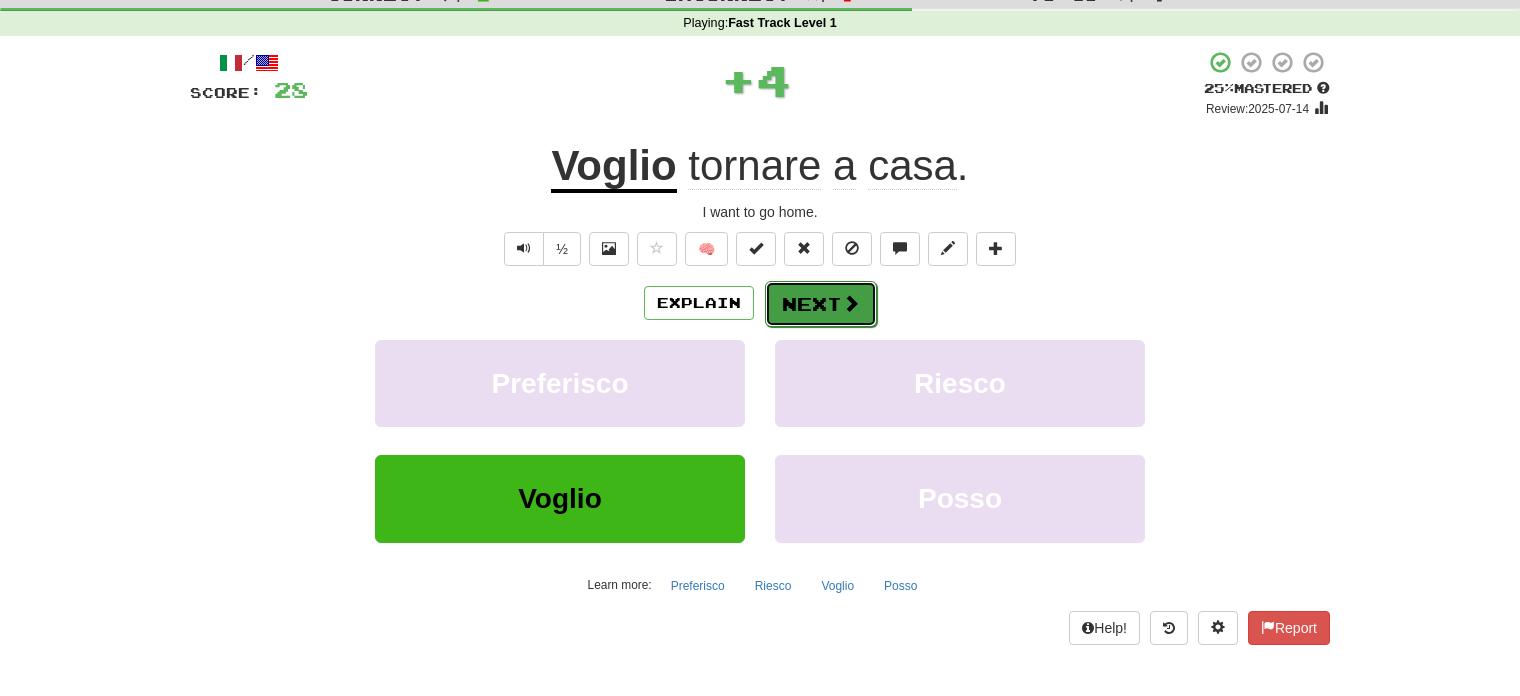 click on "Next" at bounding box center (821, 304) 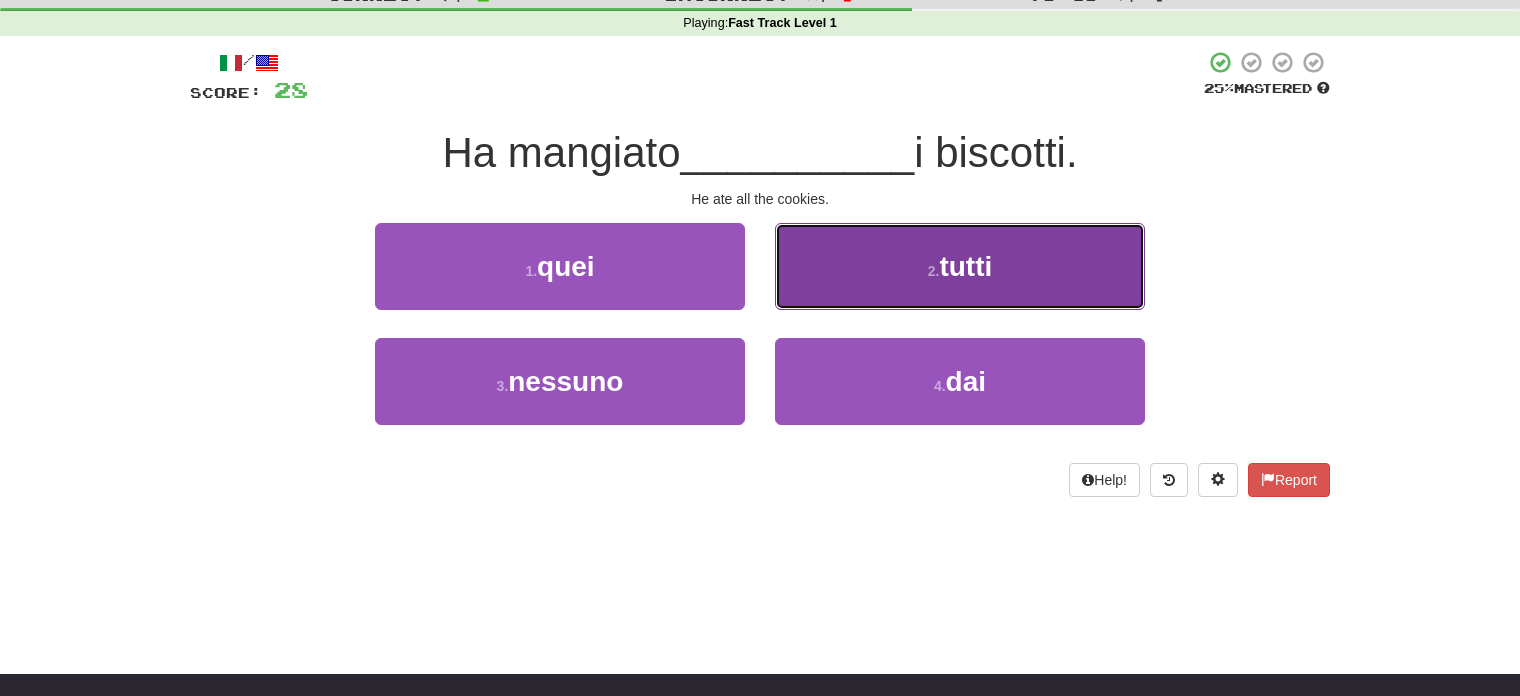 click on "2 .  tutti" at bounding box center [960, 266] 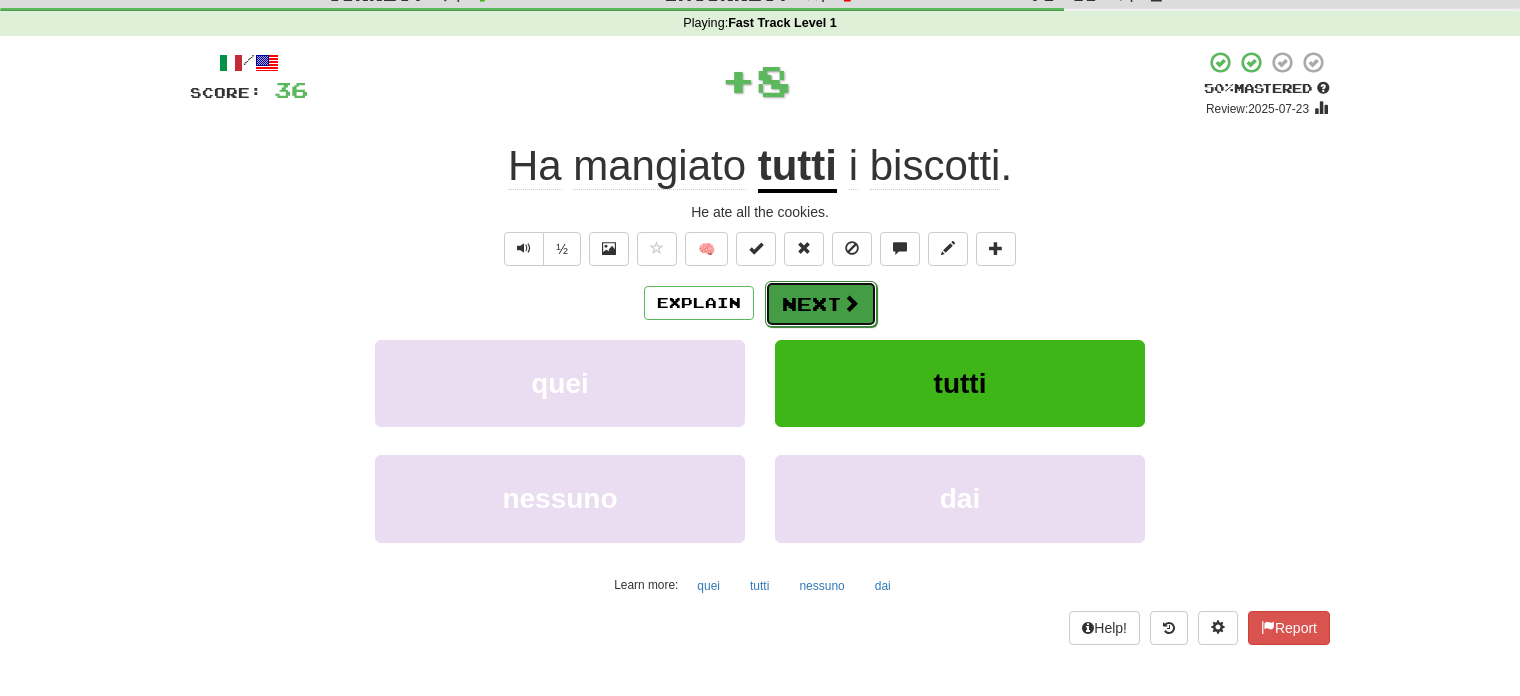 click on "Next" at bounding box center (821, 304) 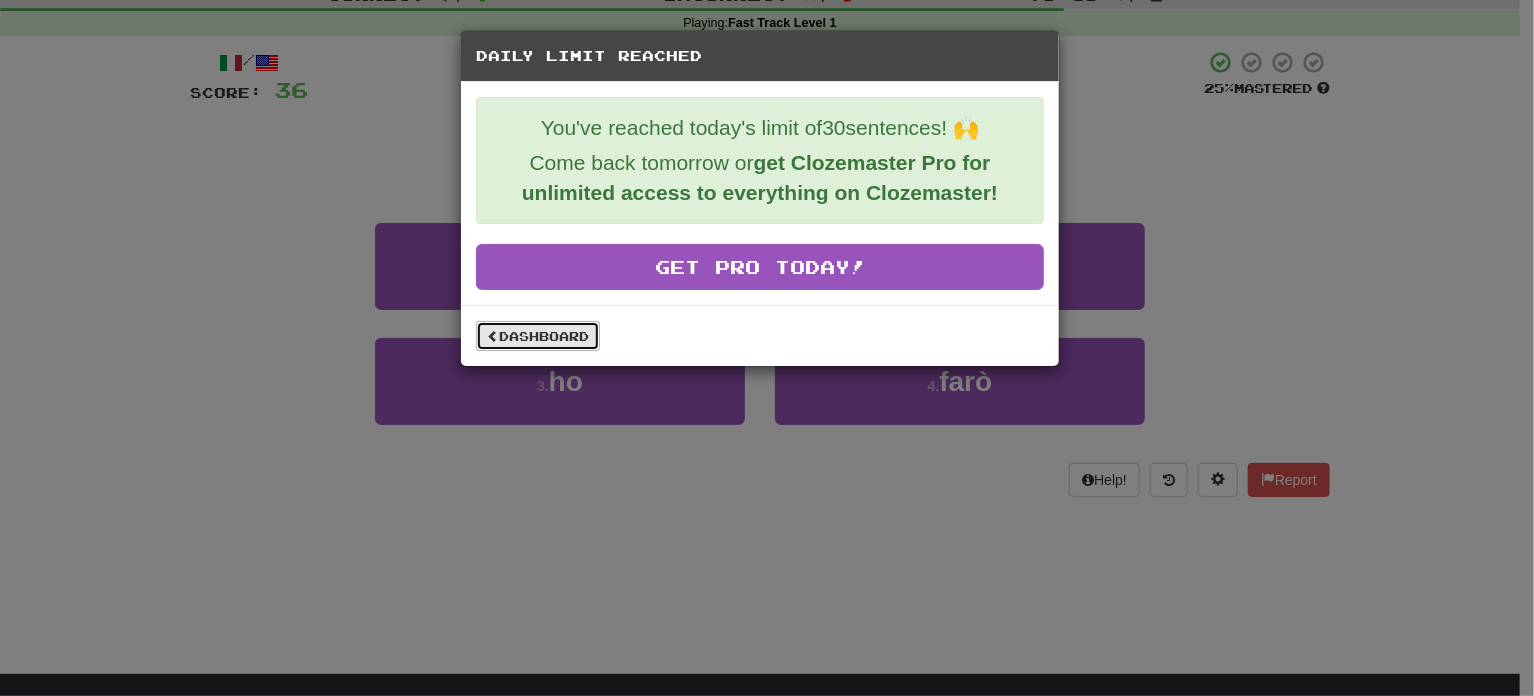 click on "Dashboard" at bounding box center (538, 336) 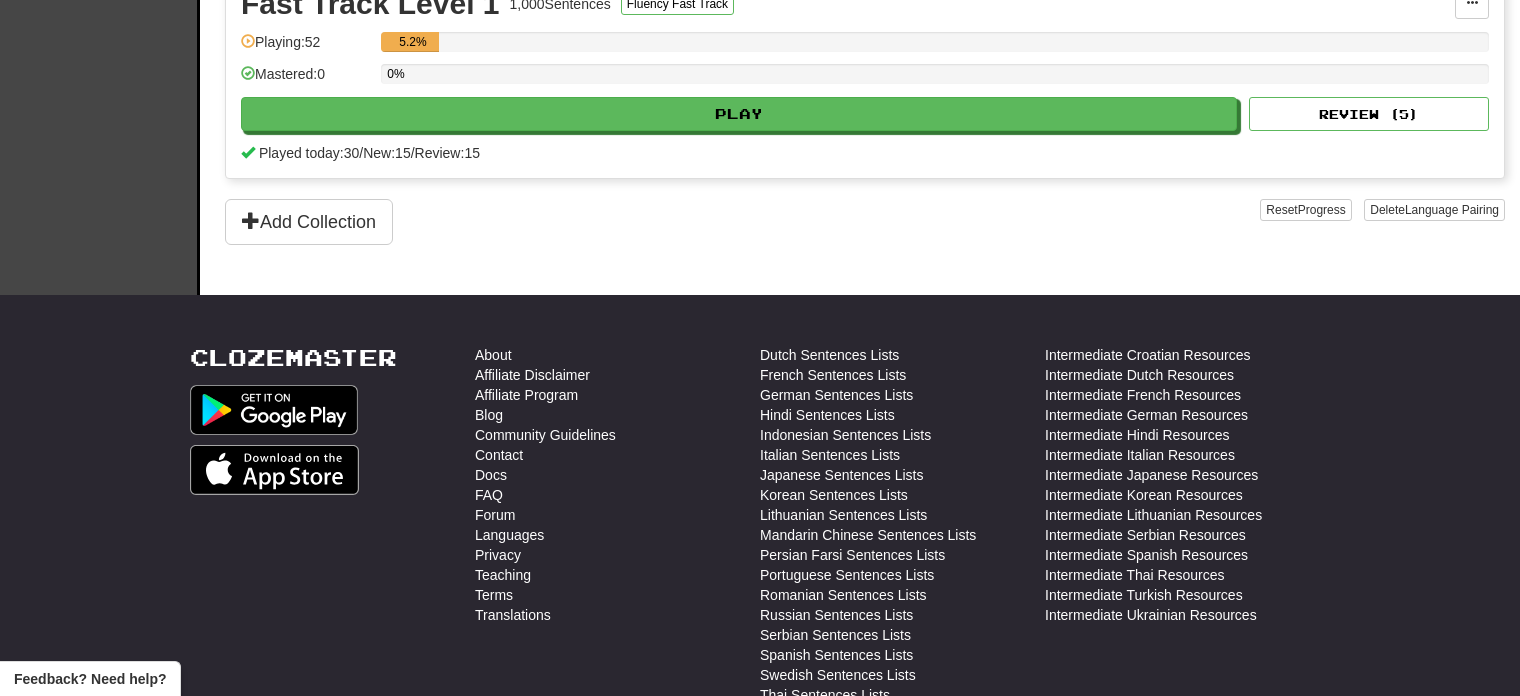 scroll, scrollTop: 0, scrollLeft: 0, axis: both 